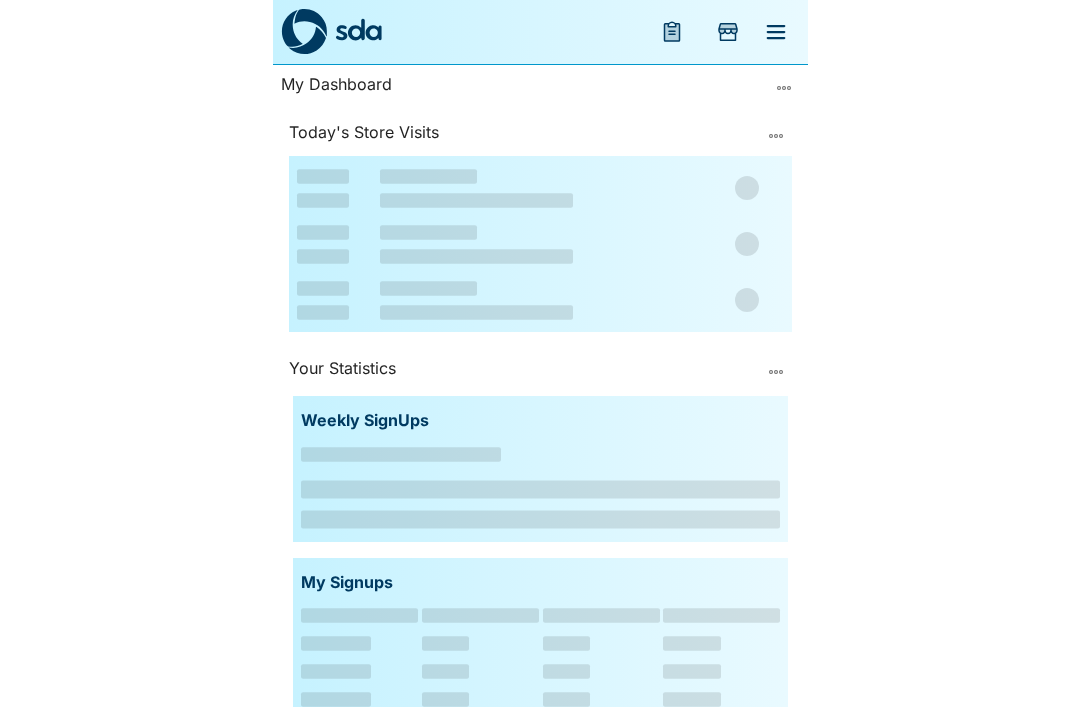 scroll, scrollTop: 0, scrollLeft: 0, axis: both 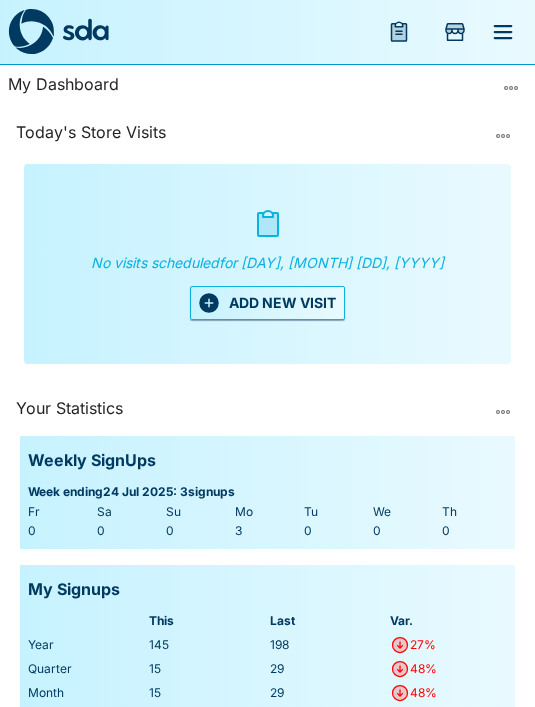 click 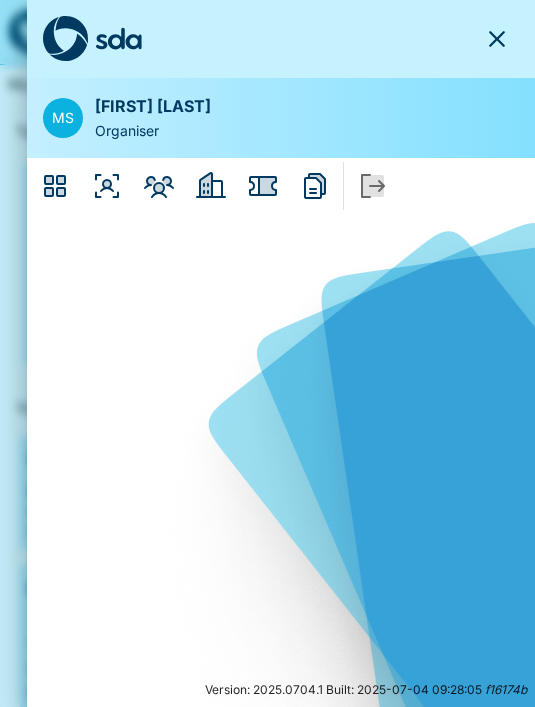 click 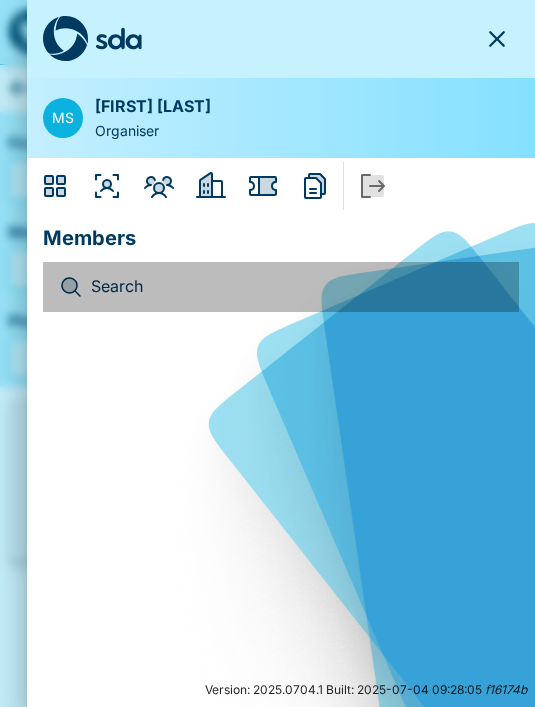 click on "Search" at bounding box center [297, 287] 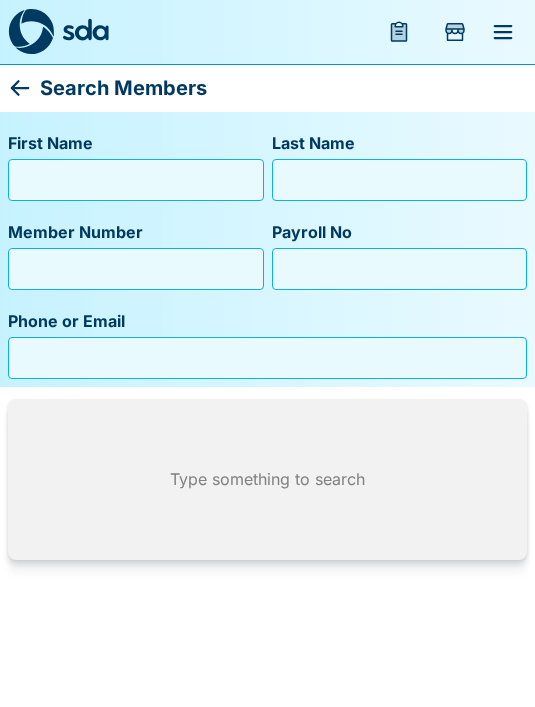 click on "First Name" at bounding box center [136, 180] 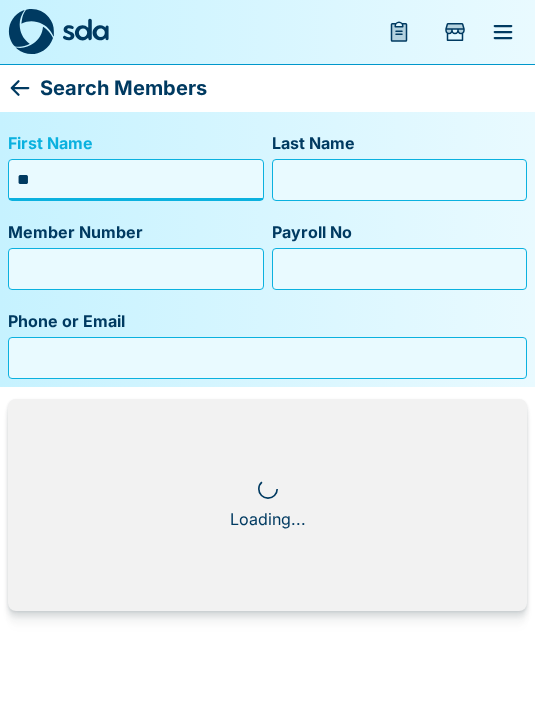 type on "**" 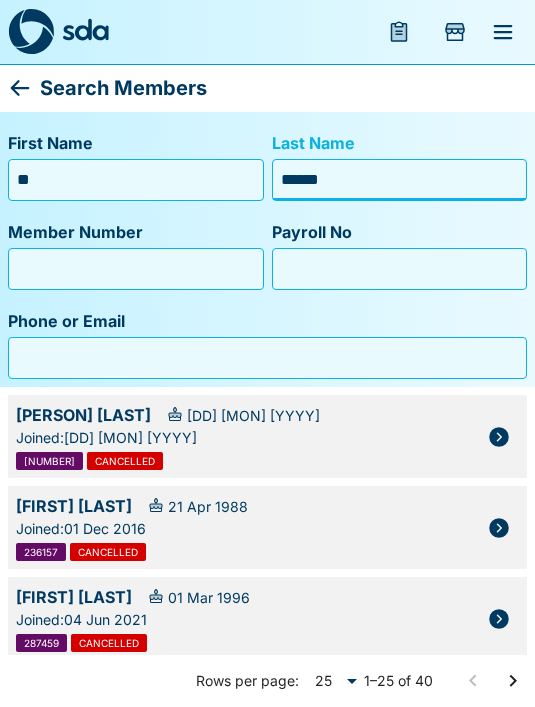 type on "*******" 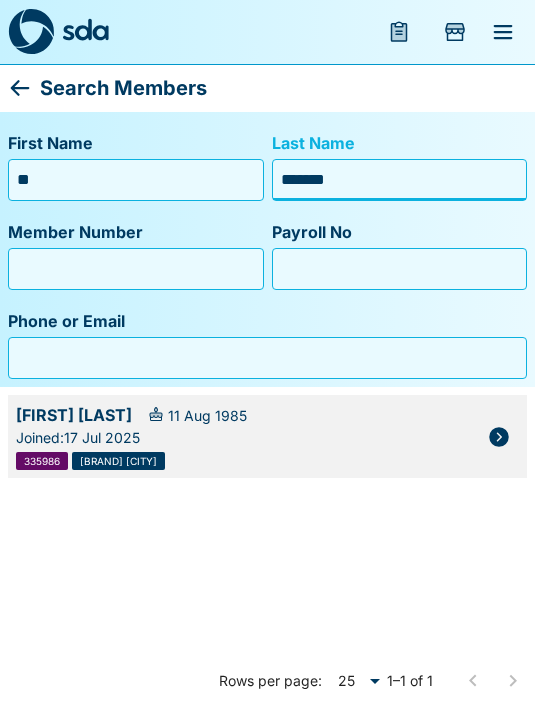 click 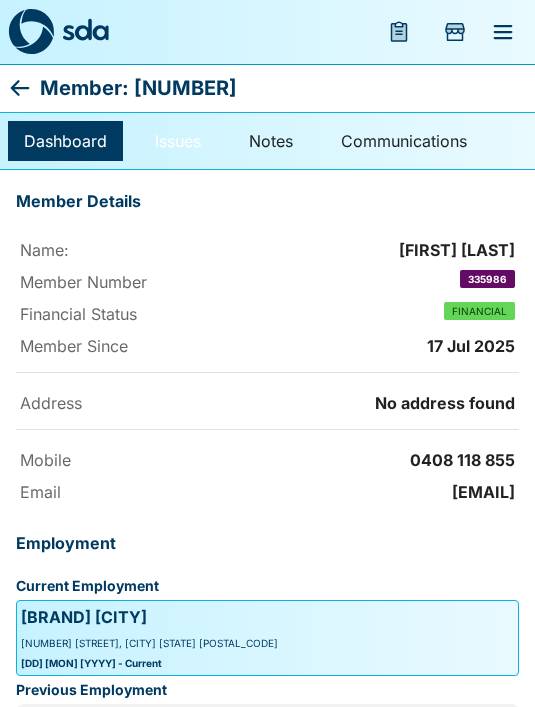 click on "Issues" at bounding box center (178, 141) 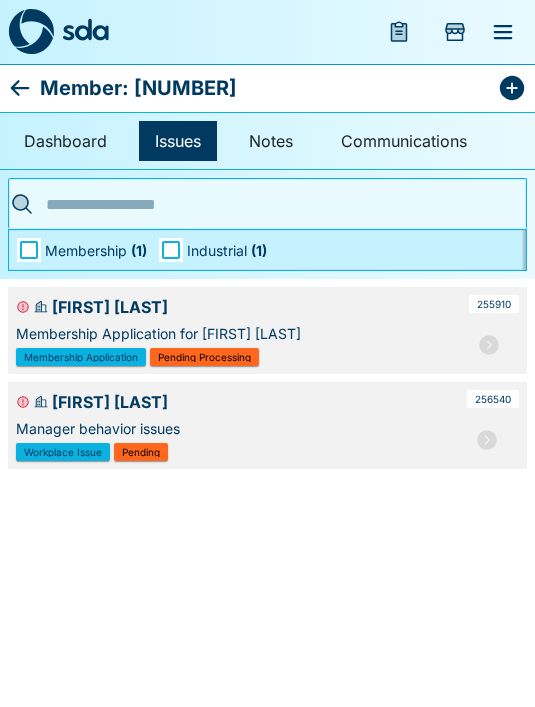 click at bounding box center [487, 440] 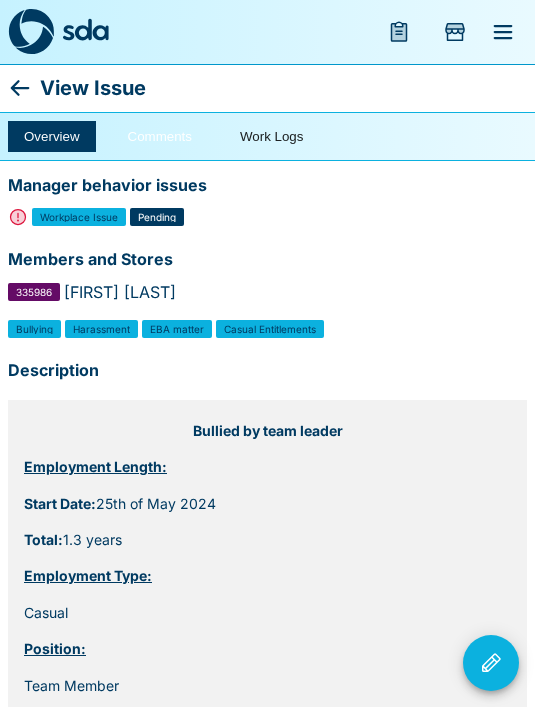 click on "Comments" at bounding box center [160, 136] 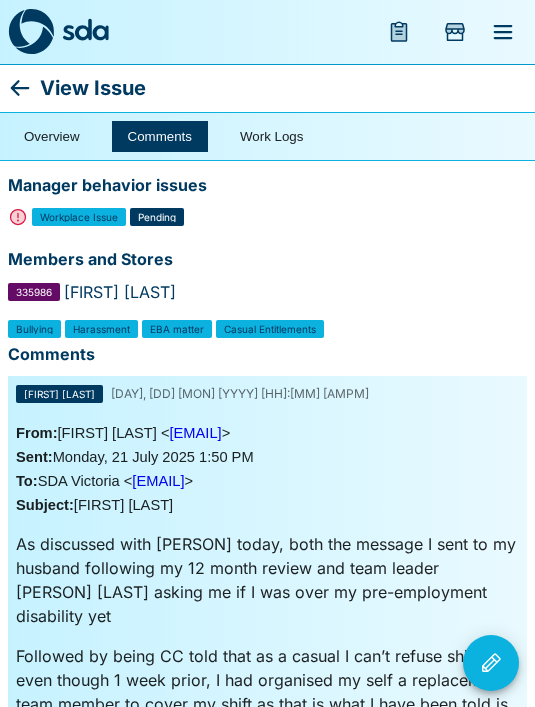 click at bounding box center [491, 663] 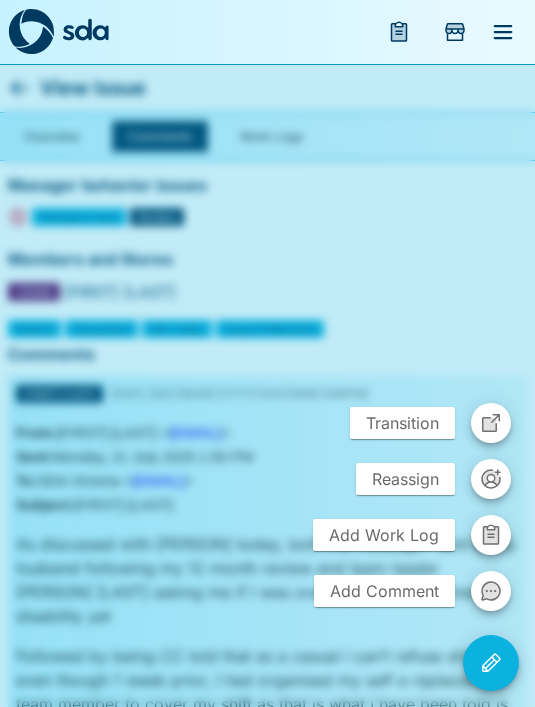 click on "Add Comment" at bounding box center (384, 591) 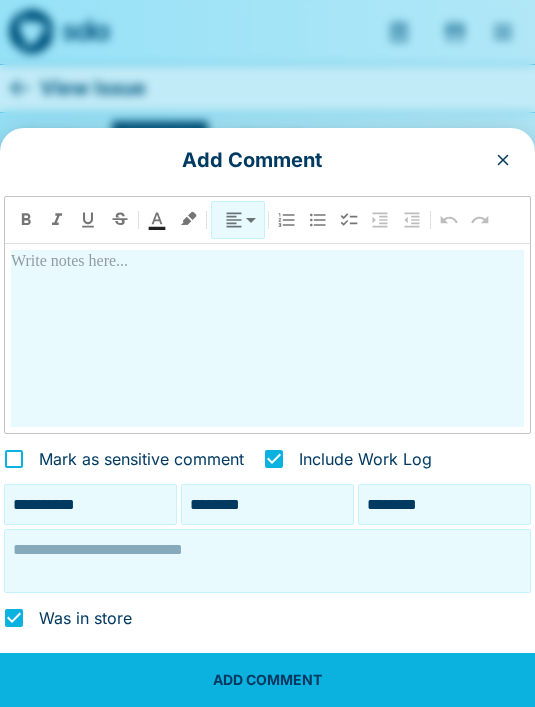 click at bounding box center (267, 561) 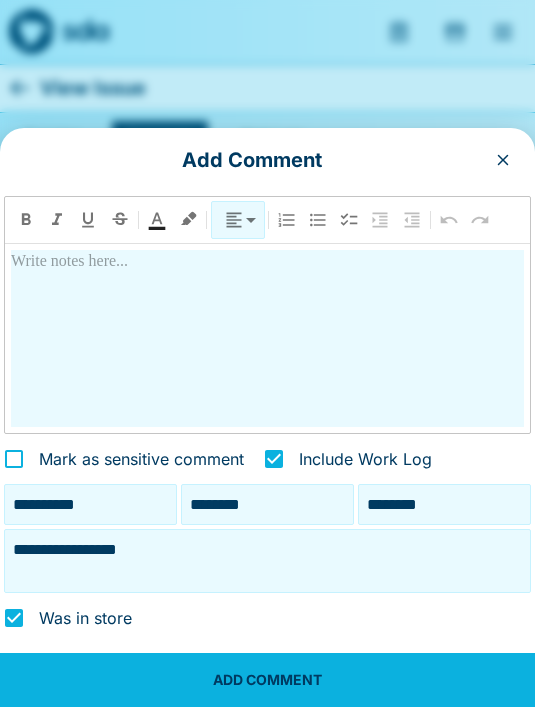 type on "**********" 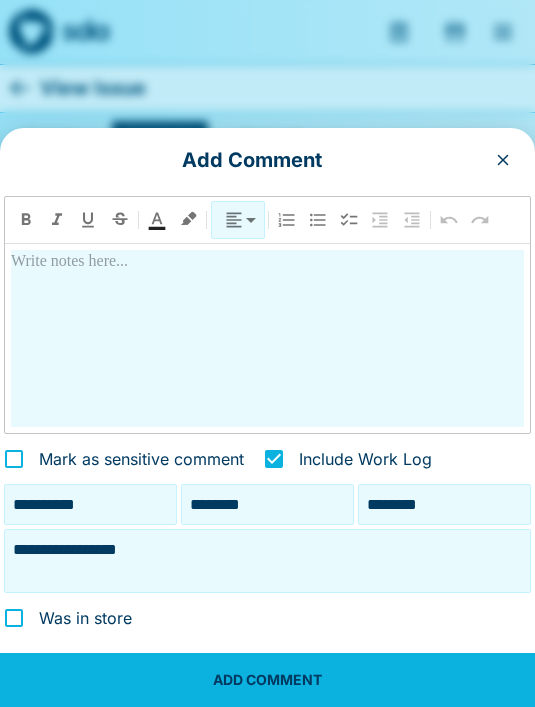 click at bounding box center (267, 338) 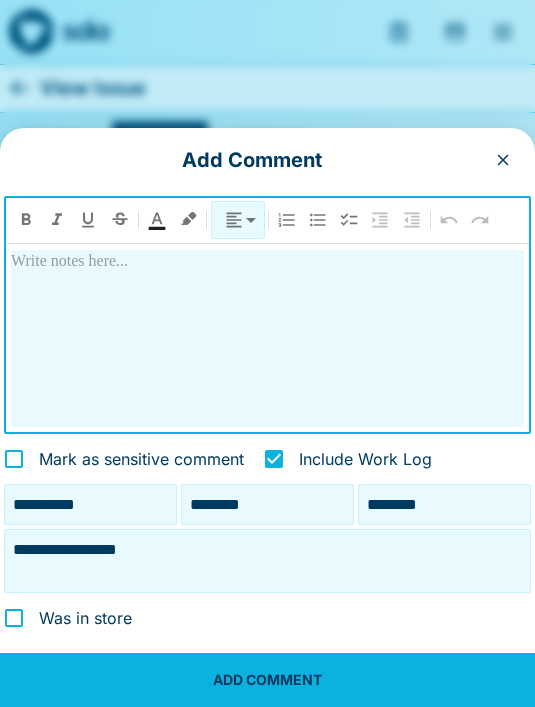 type 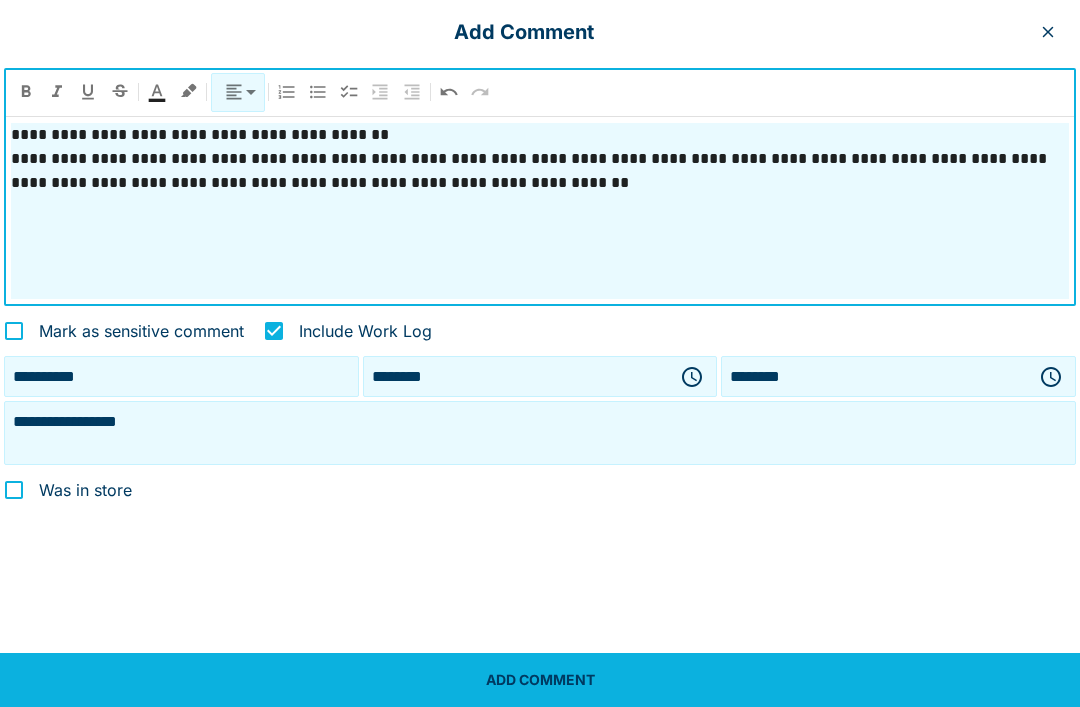 click on "**********" at bounding box center (540, 211) 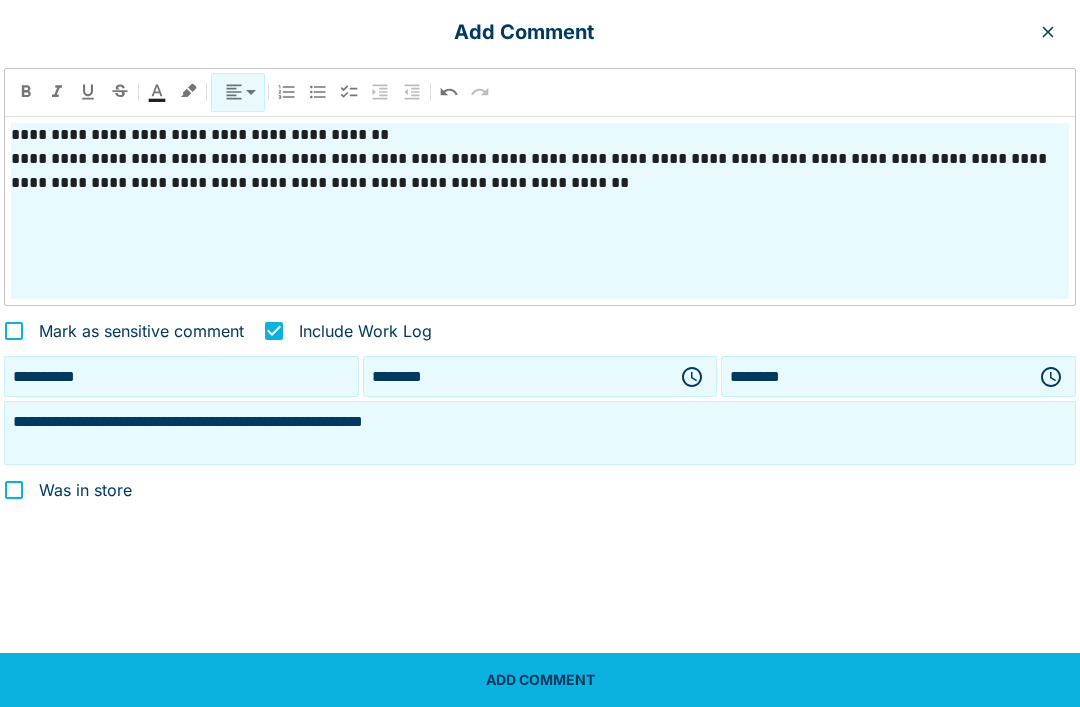 type on "**********" 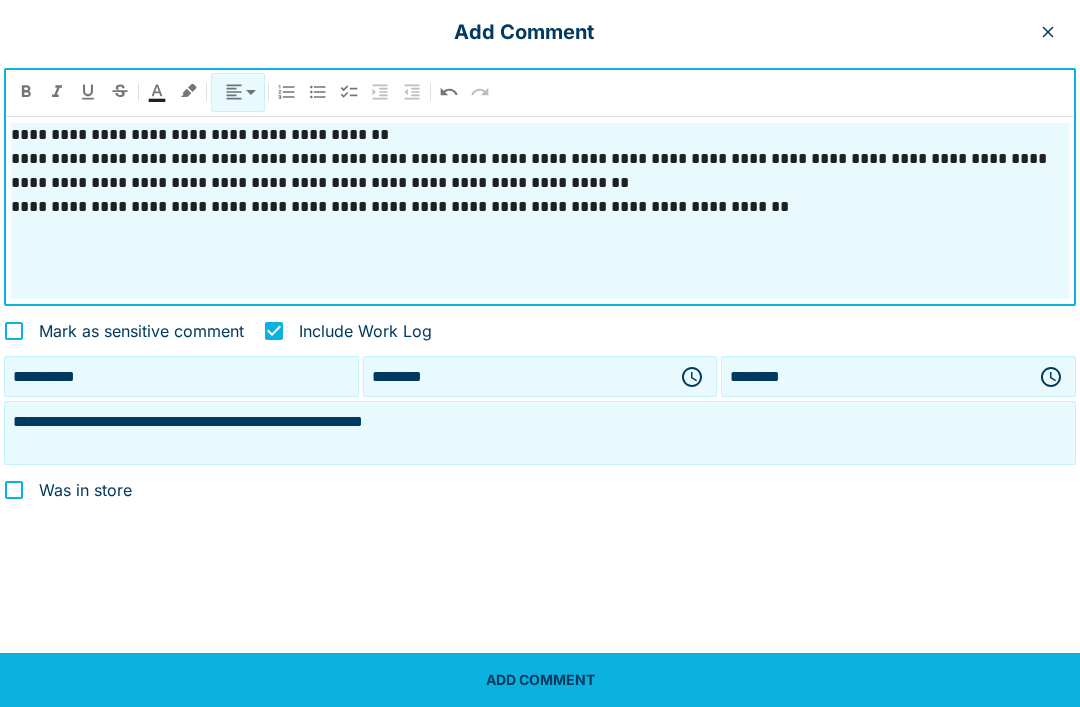 click on "**********" at bounding box center [540, 207] 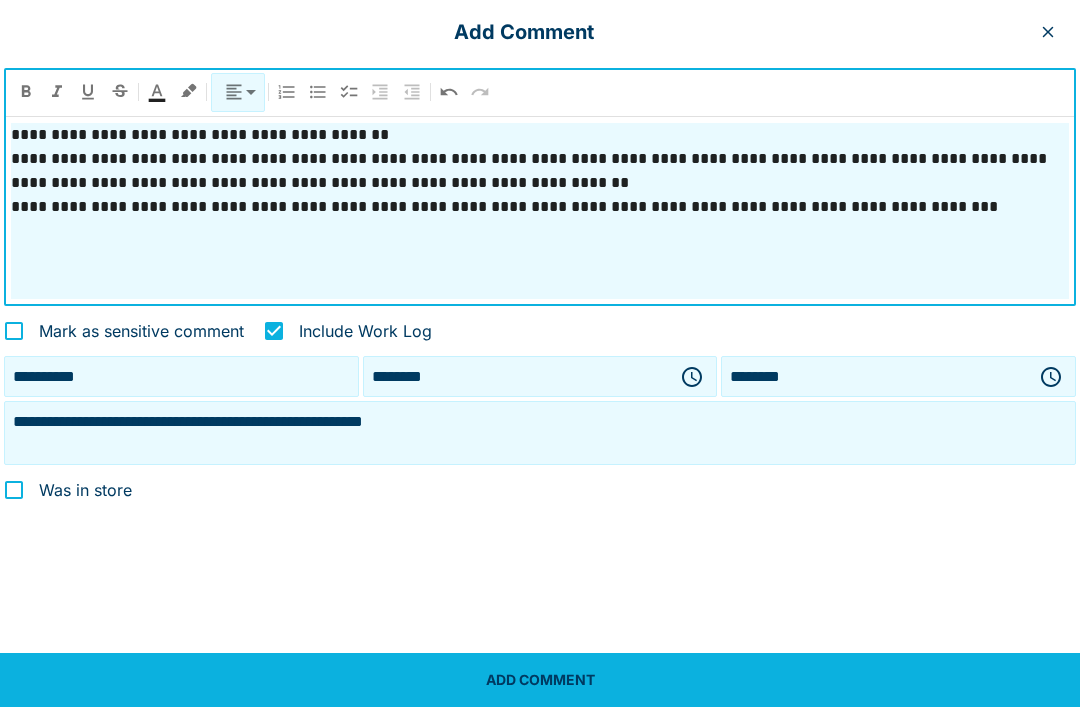 click on "**********" at bounding box center [540, 207] 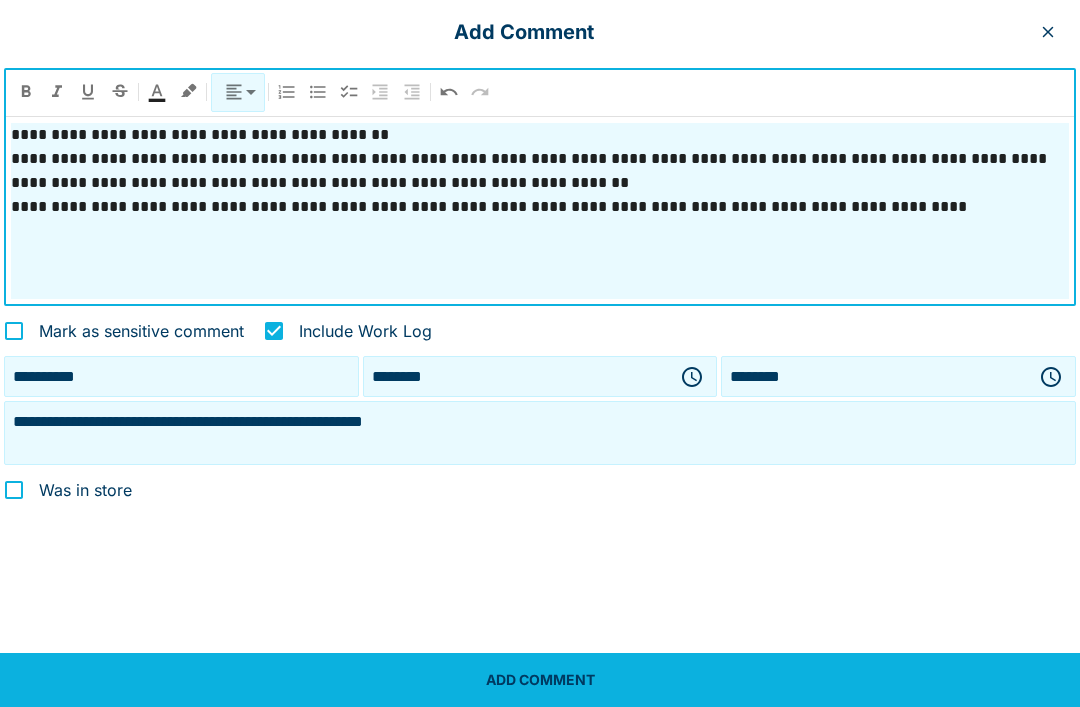 click on "**********" at bounding box center [540, 207] 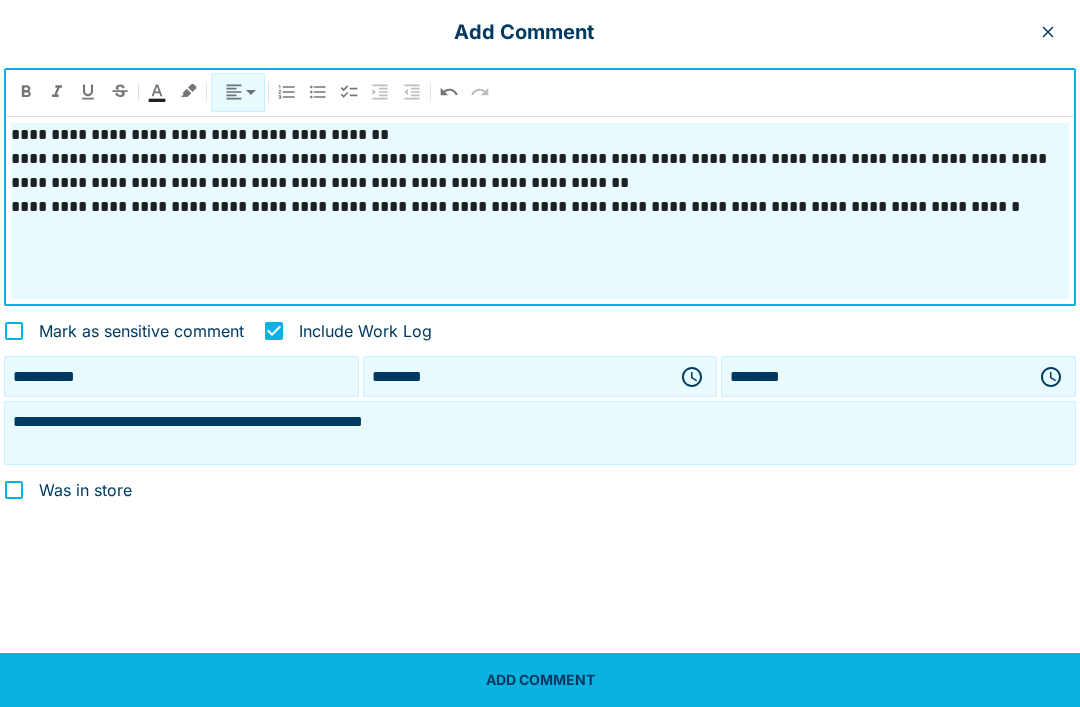 click on "**********" at bounding box center (540, 207) 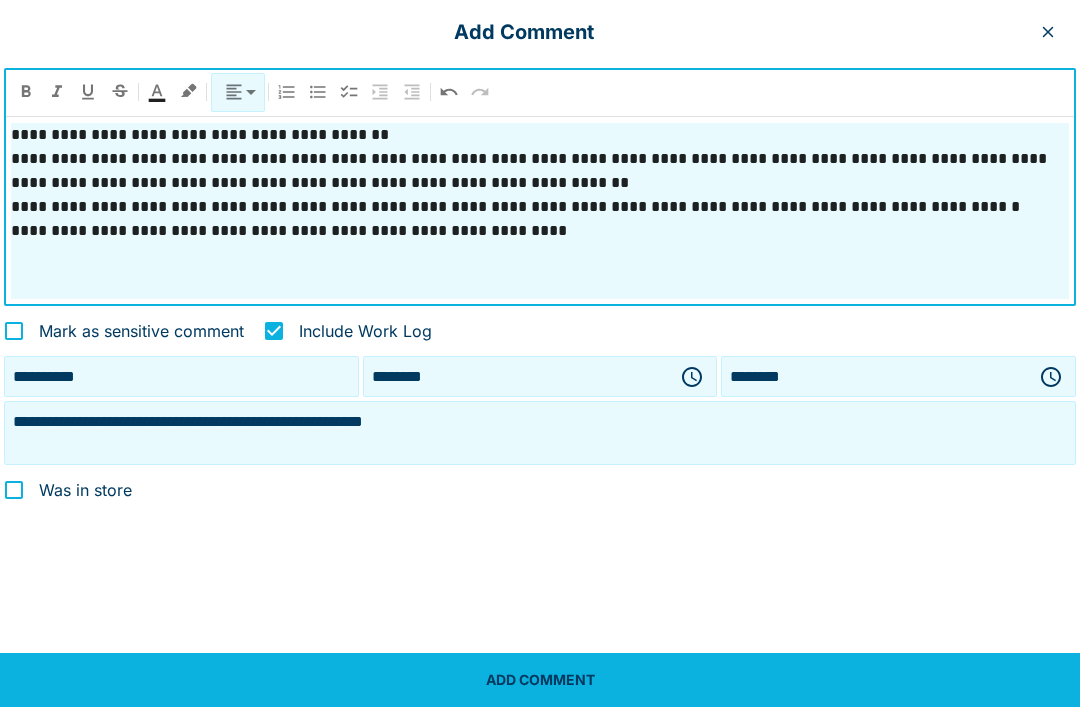 click on "********" at bounding box center [874, 376] 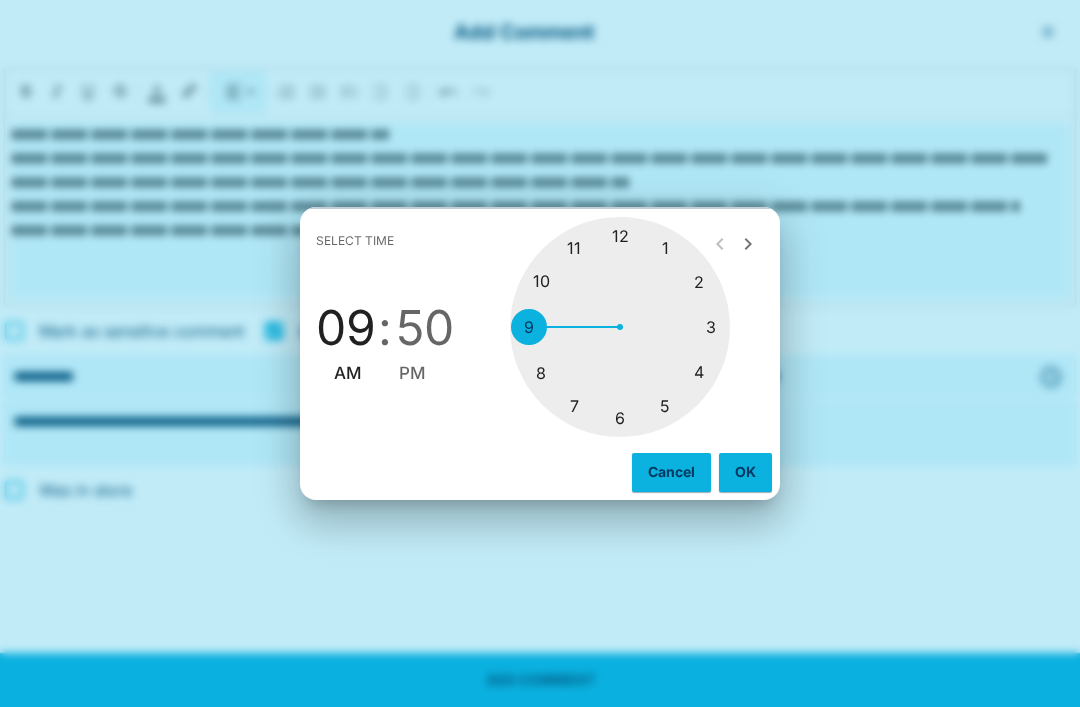 click at bounding box center [620, 327] 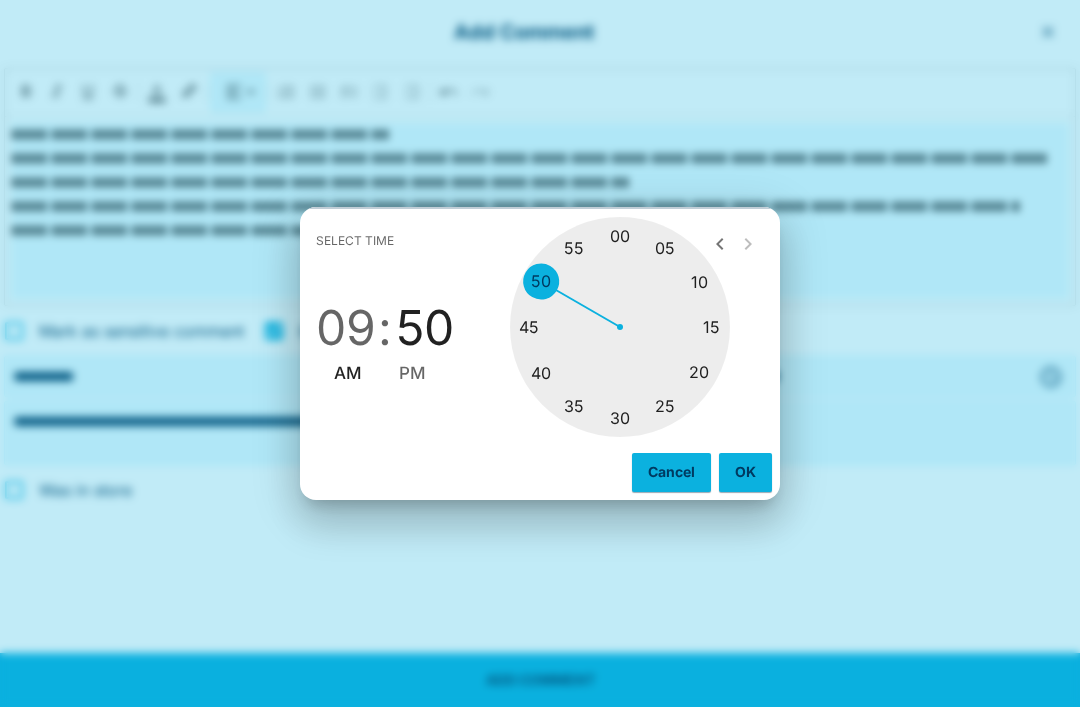 click at bounding box center [620, 327] 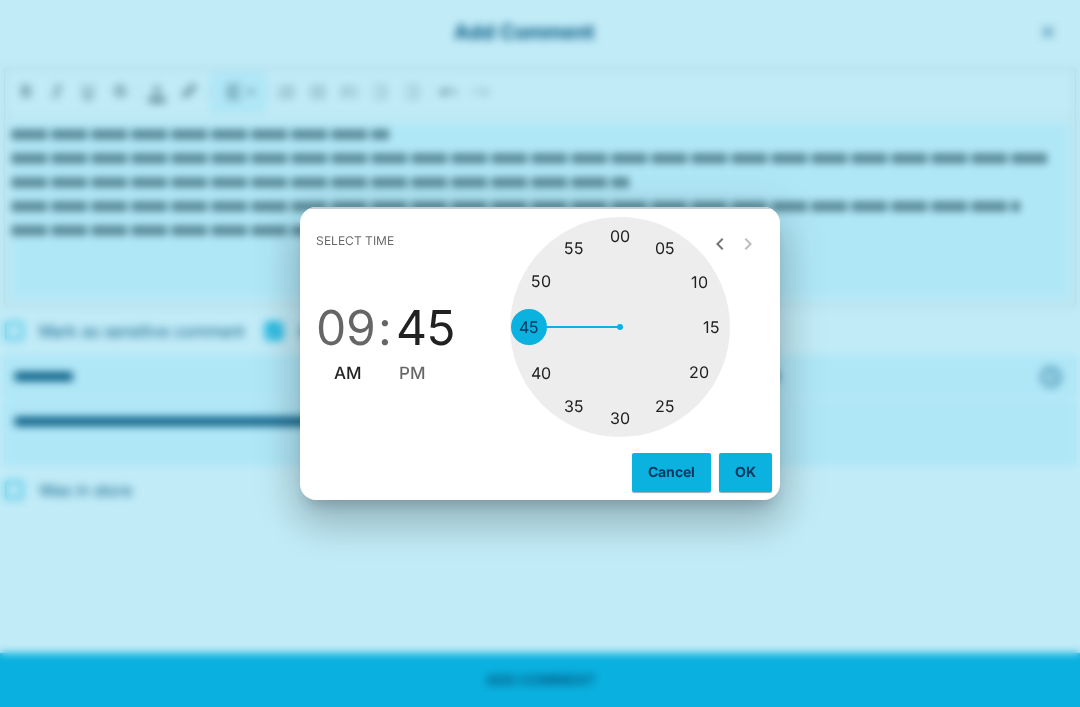 click on "OK" at bounding box center [745, 472] 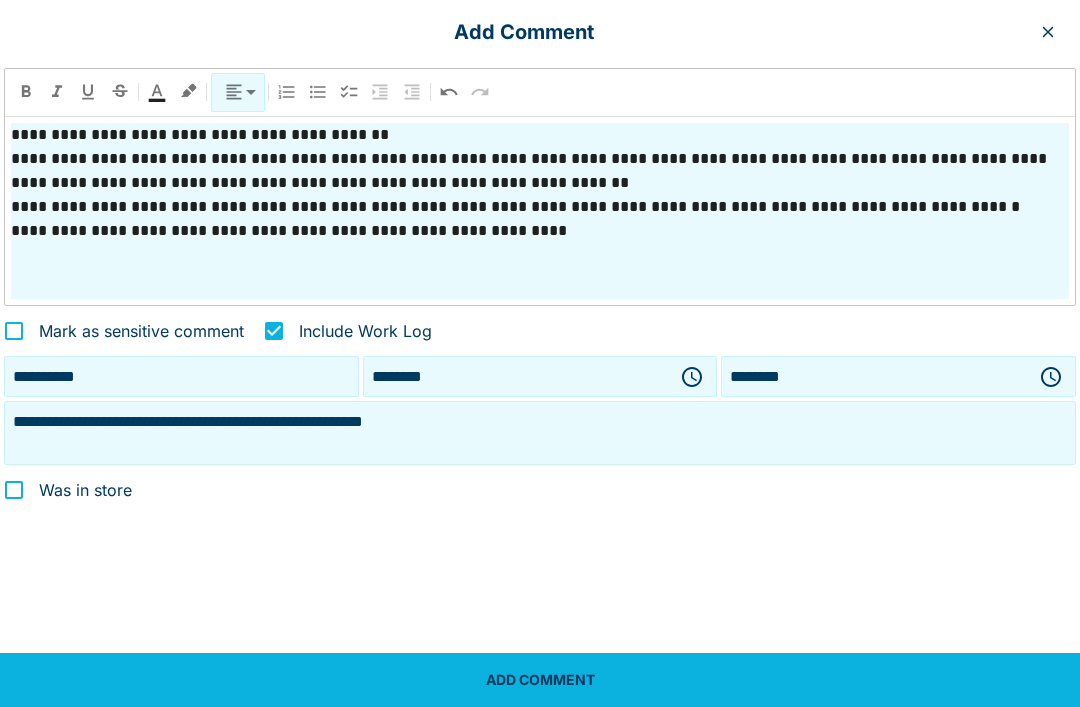 click on "ADD COMMENT" at bounding box center [540, 680] 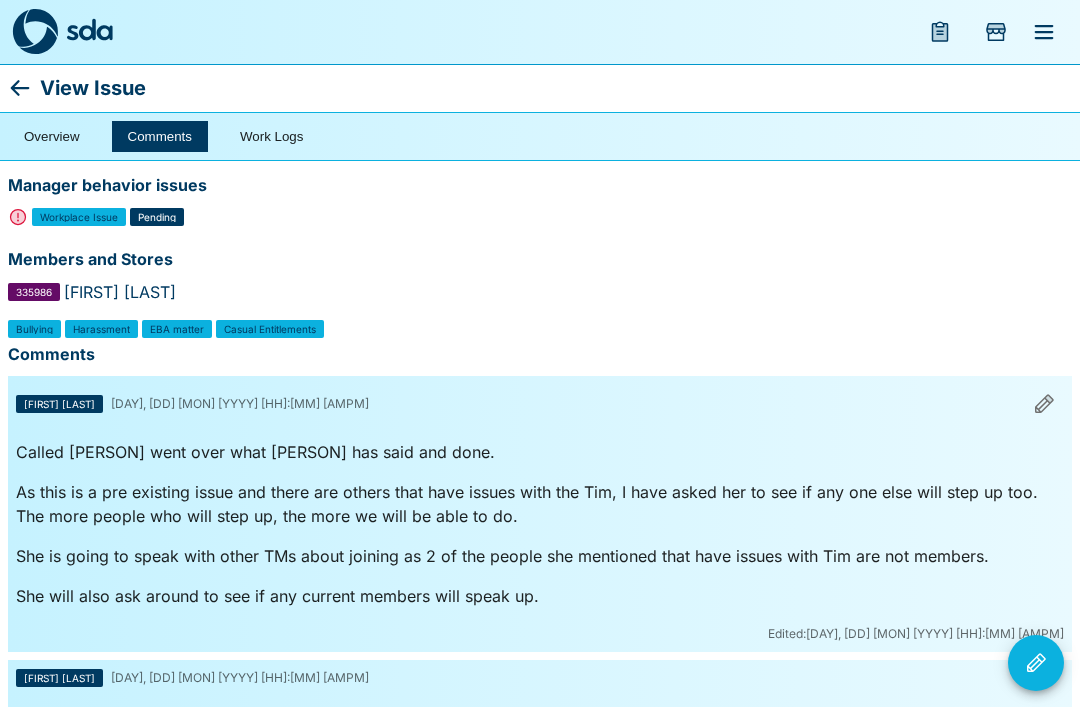 click 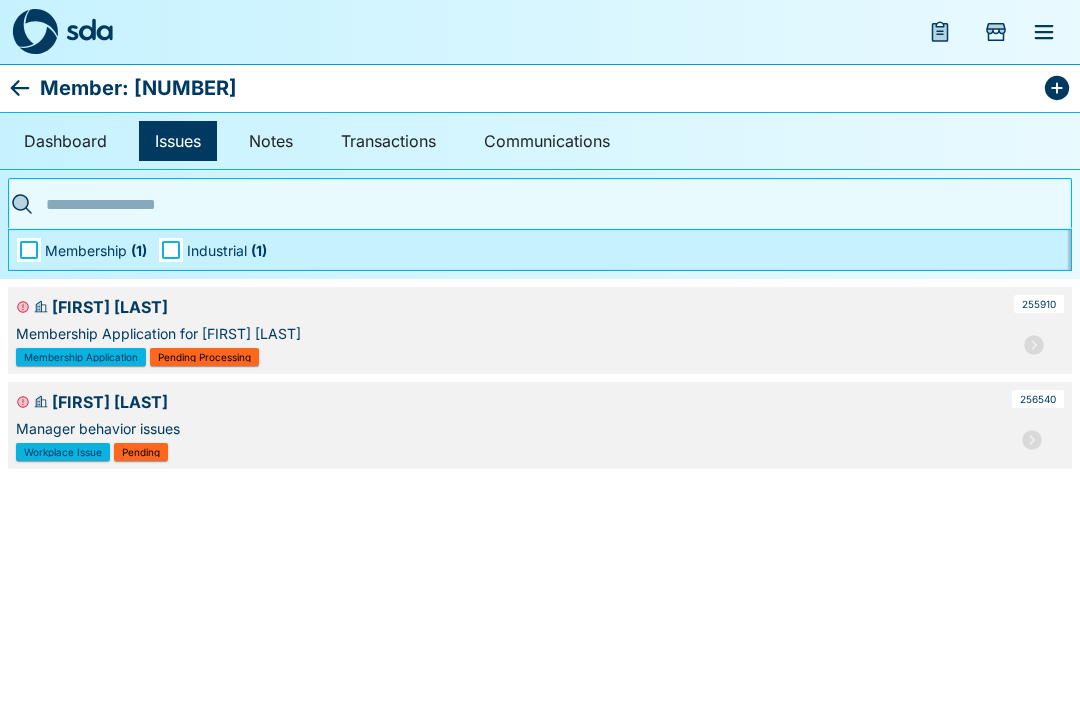 click at bounding box center [35, 32] 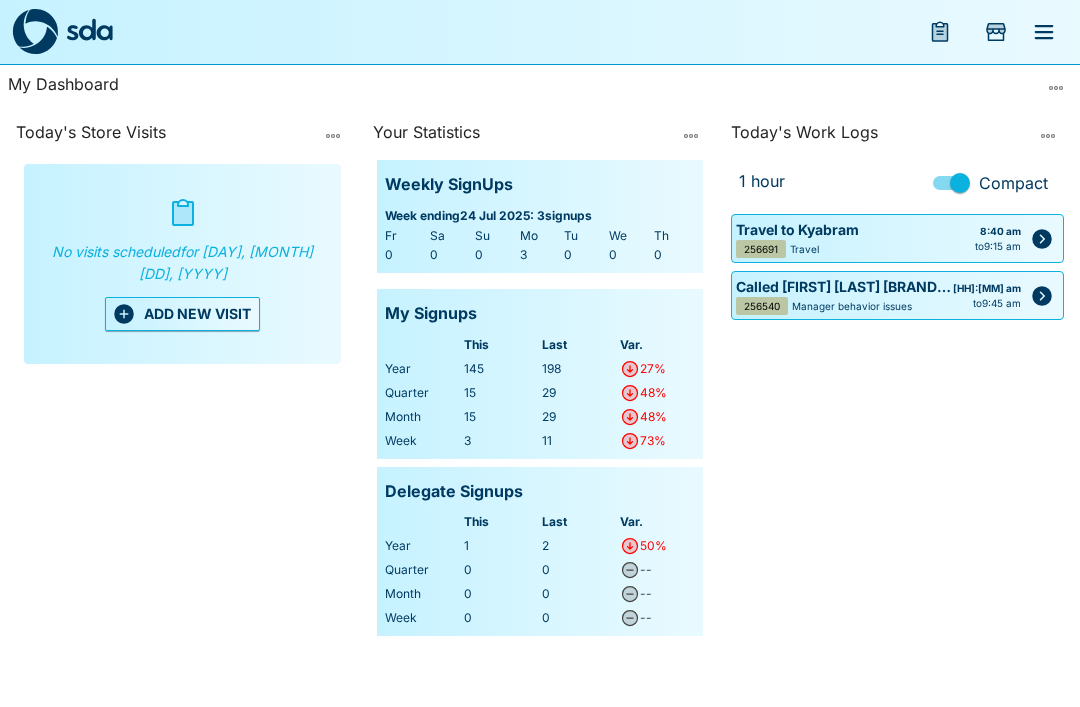 click on "ADD NEW VISIT" at bounding box center (182, 314) 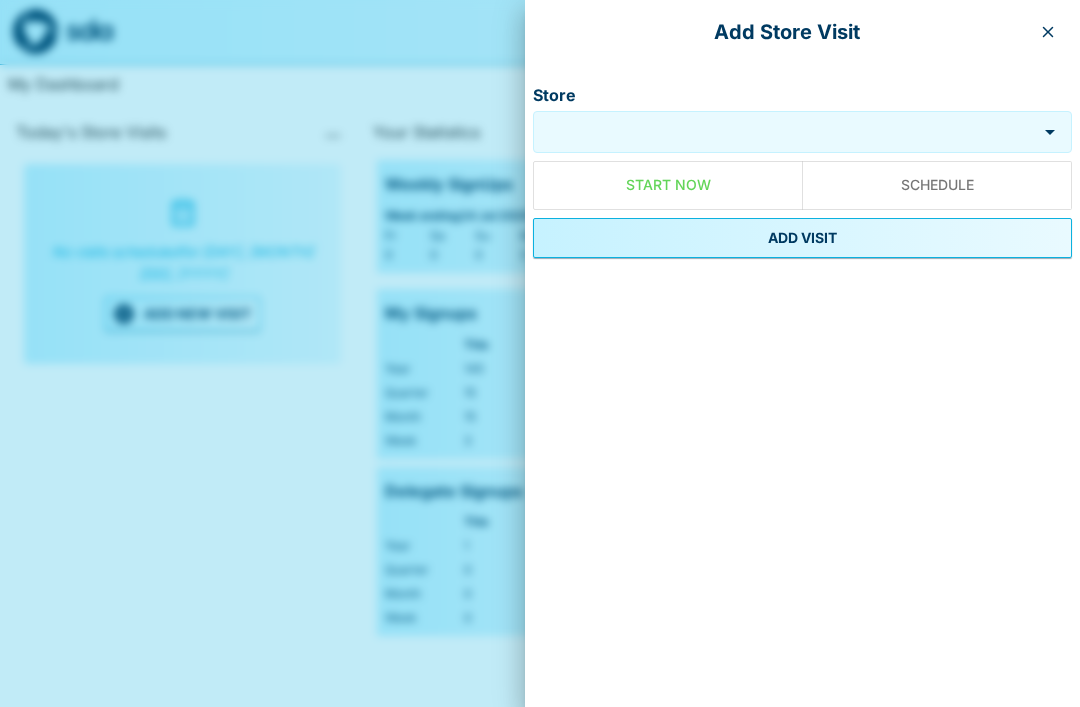 click on "Store" at bounding box center [787, 131] 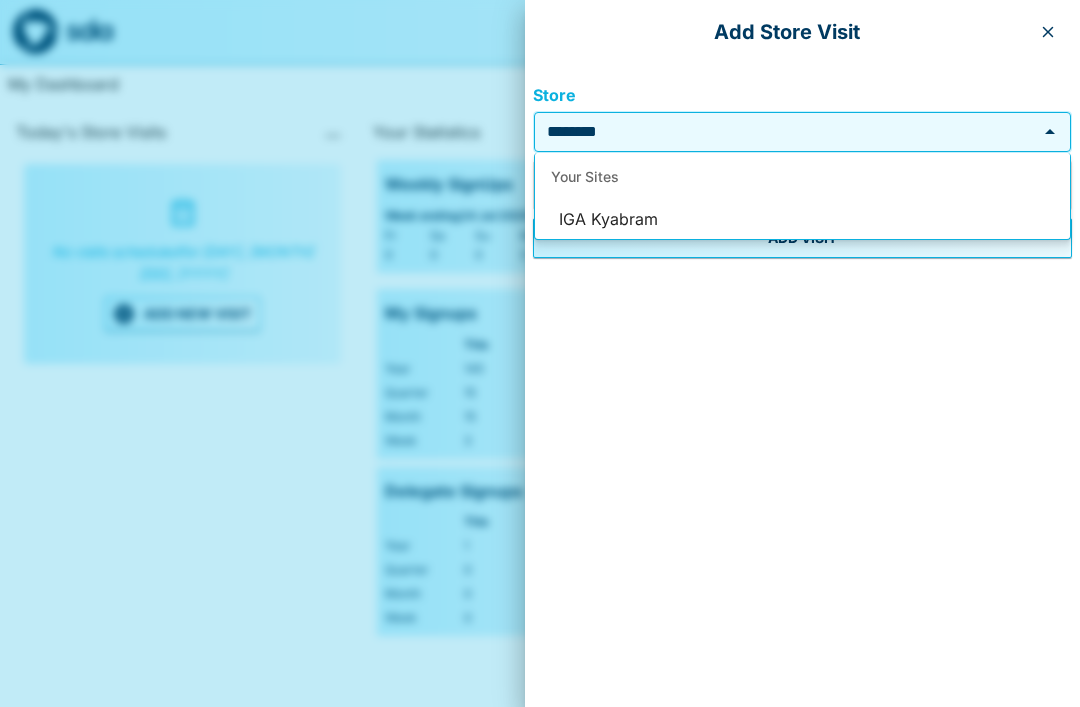 click on "IGA Kyabram" at bounding box center (802, 220) 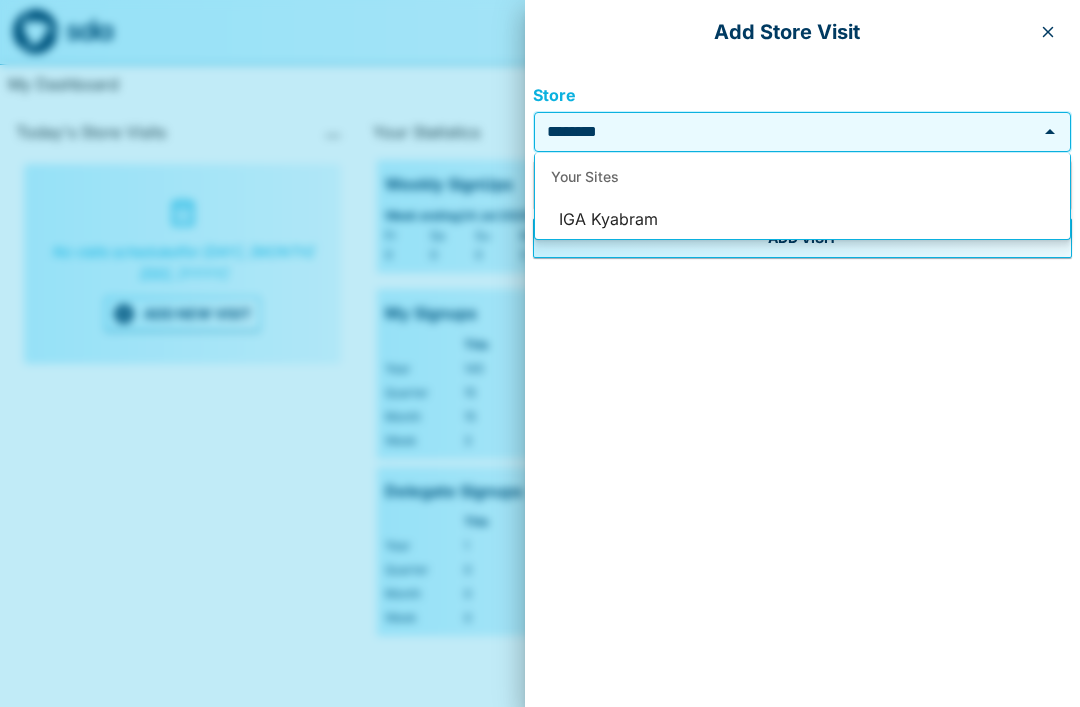 type on "**********" 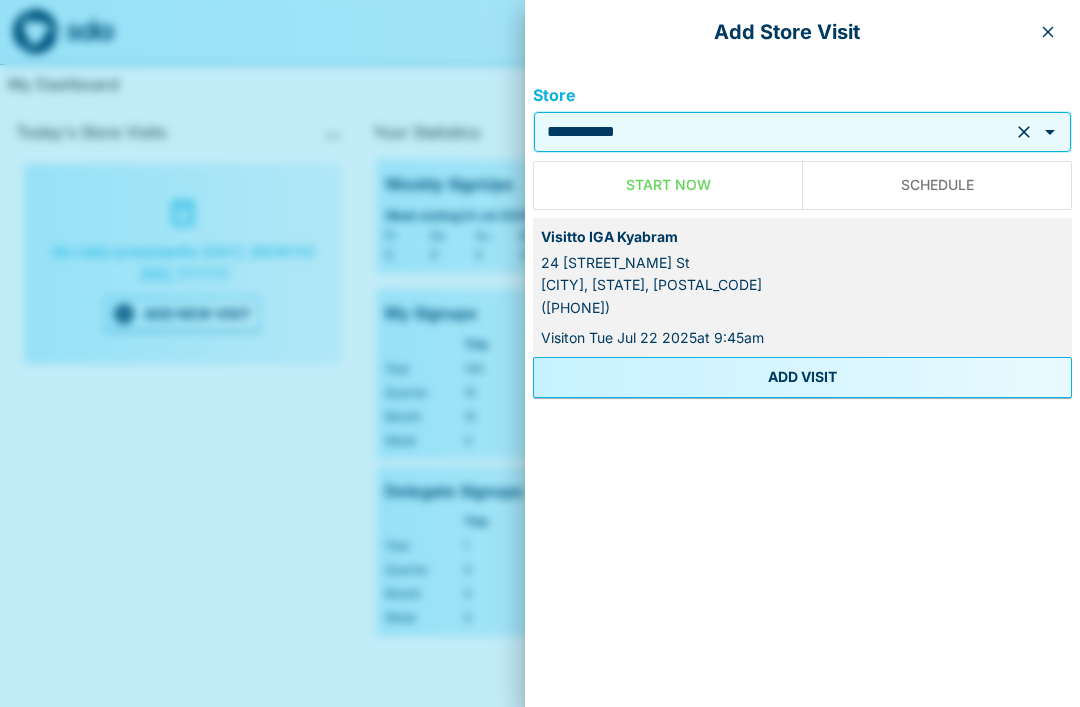 click on "Visit  to   IGA Kyabram" at bounding box center (802, 237) 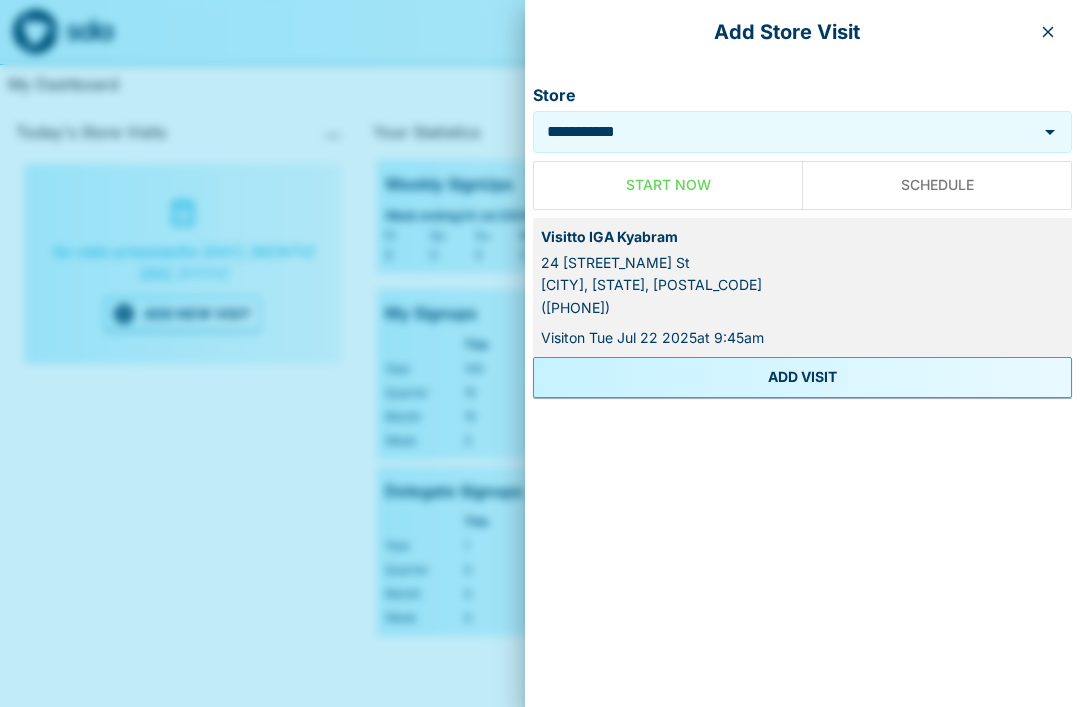 click on "ADD VISIT" at bounding box center [802, 377] 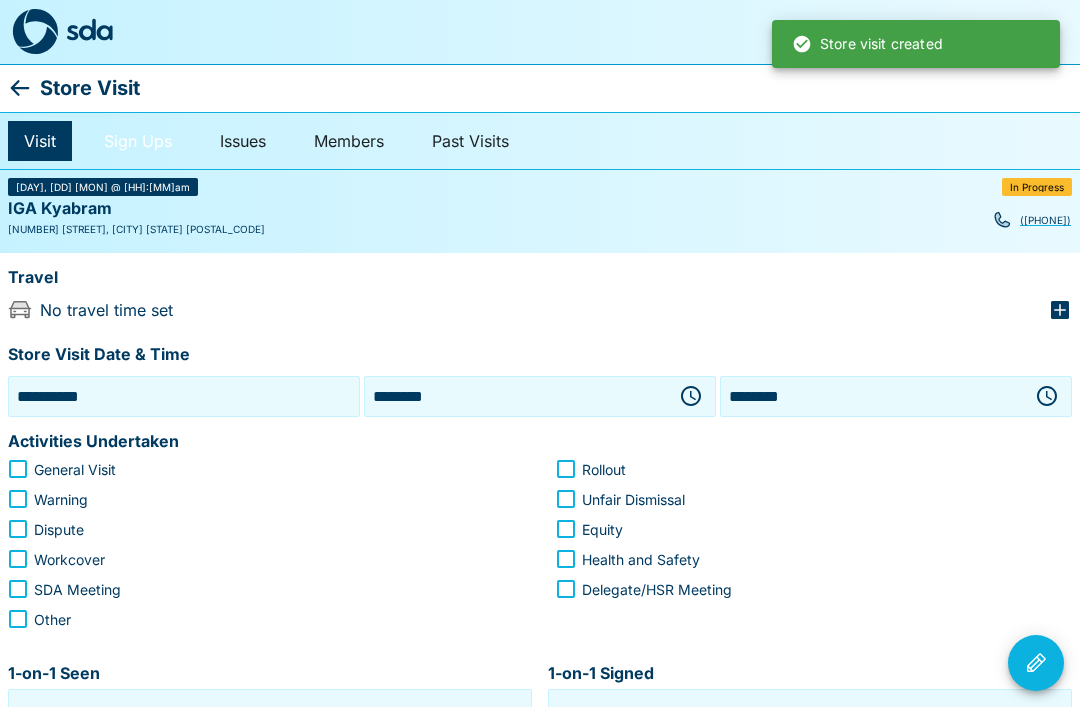 click on "Sign Ups" at bounding box center (138, 141) 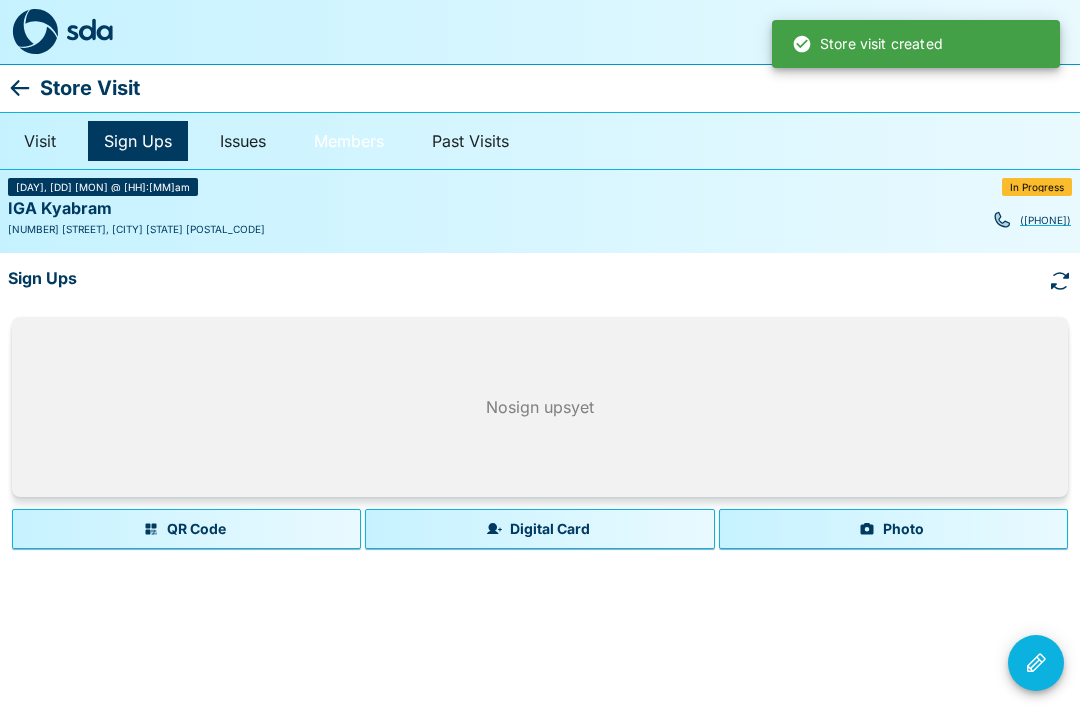 click on "Members" at bounding box center [349, 141] 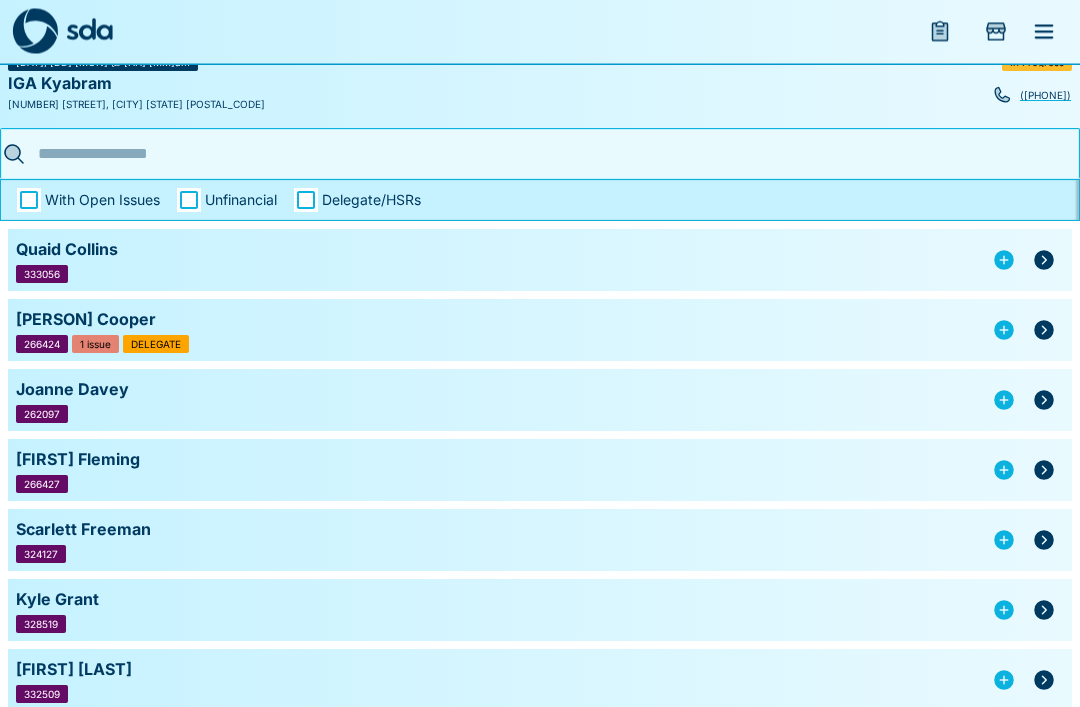 scroll, scrollTop: 79, scrollLeft: 0, axis: vertical 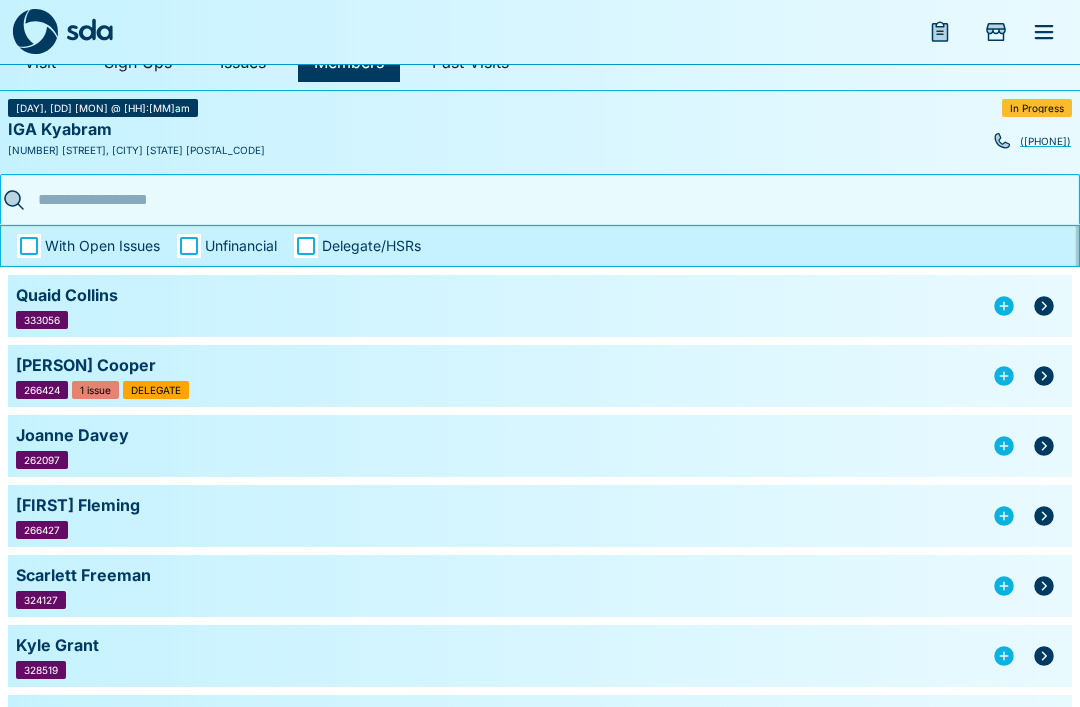 click 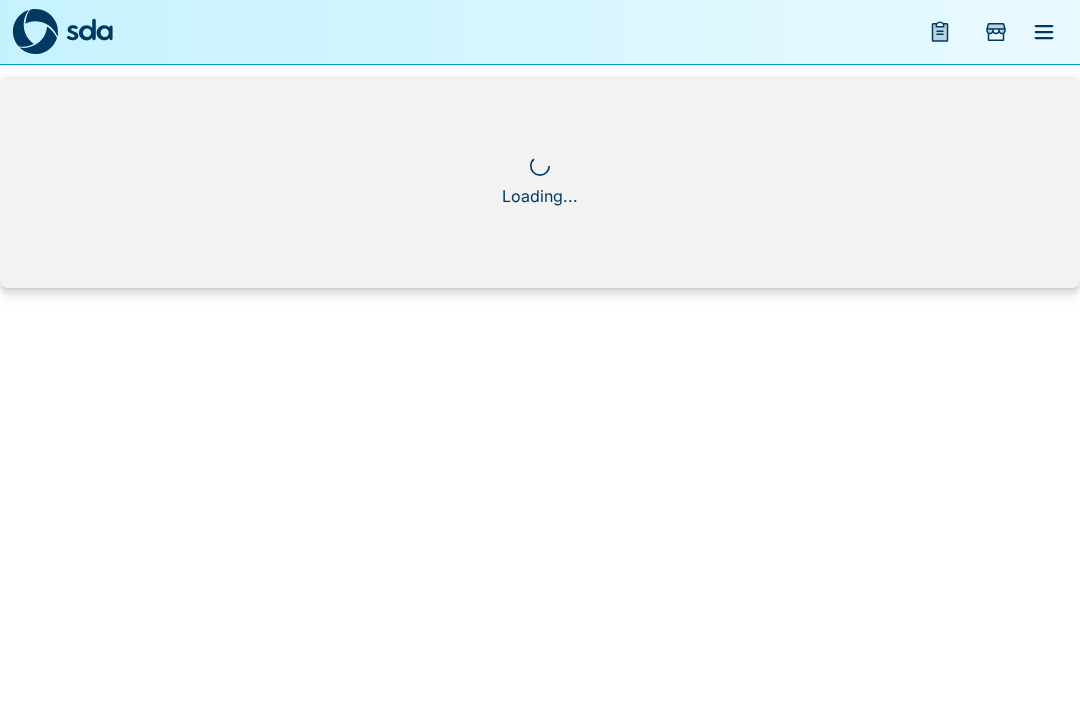 scroll, scrollTop: 0, scrollLeft: 0, axis: both 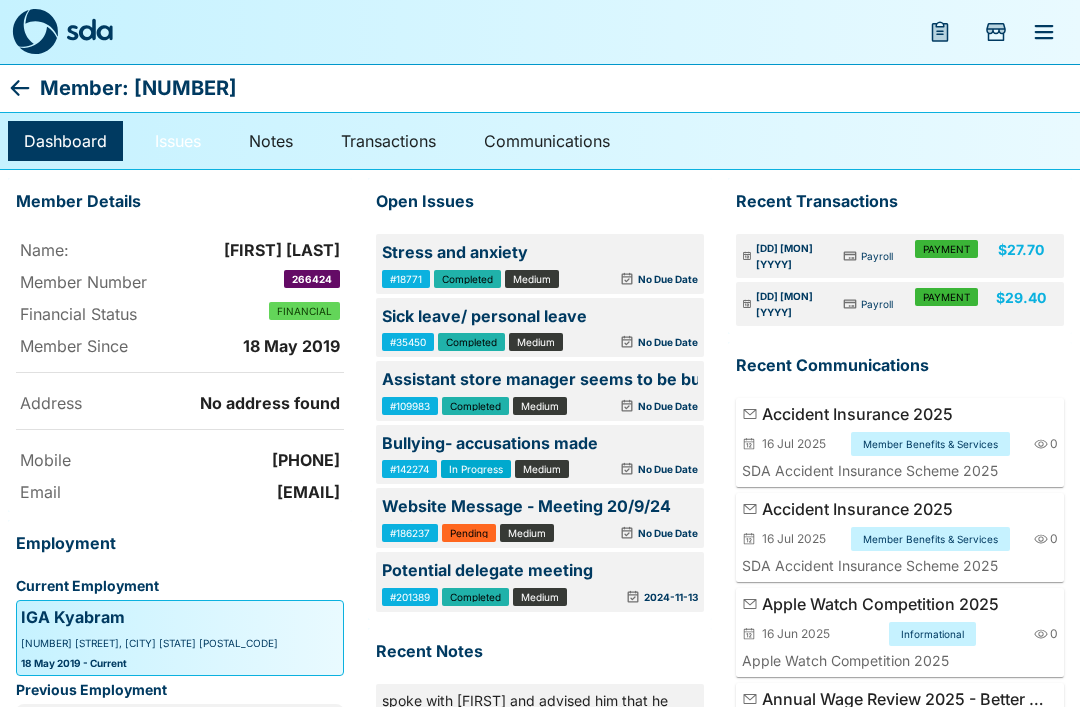 click on "Issues" at bounding box center (178, 141) 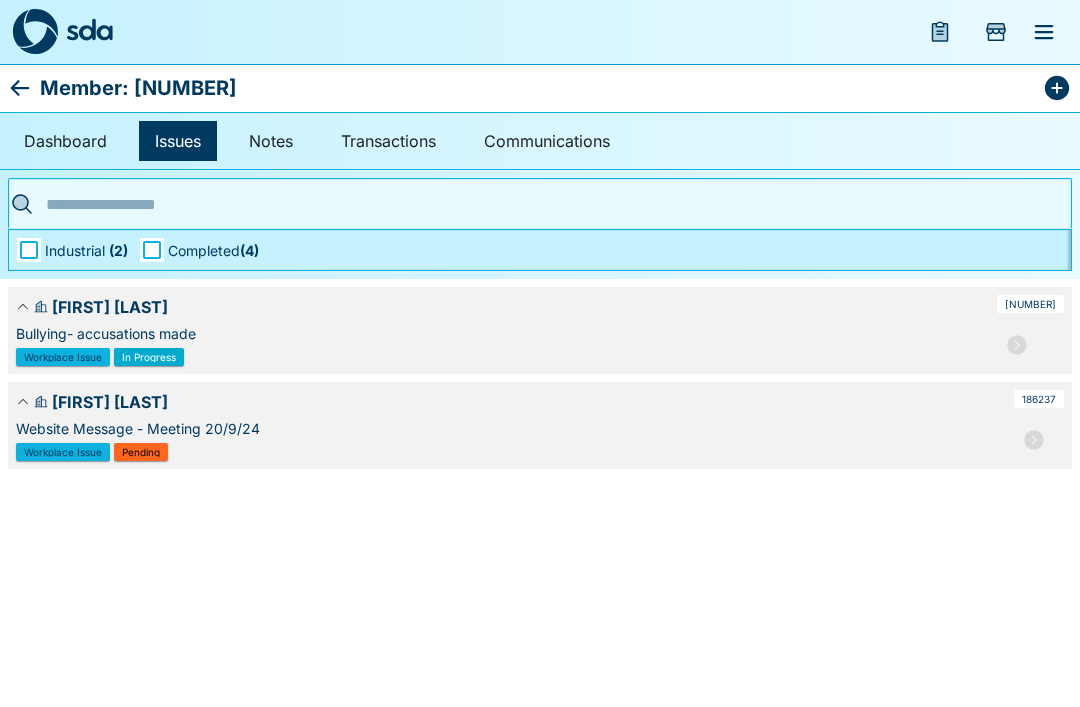 click 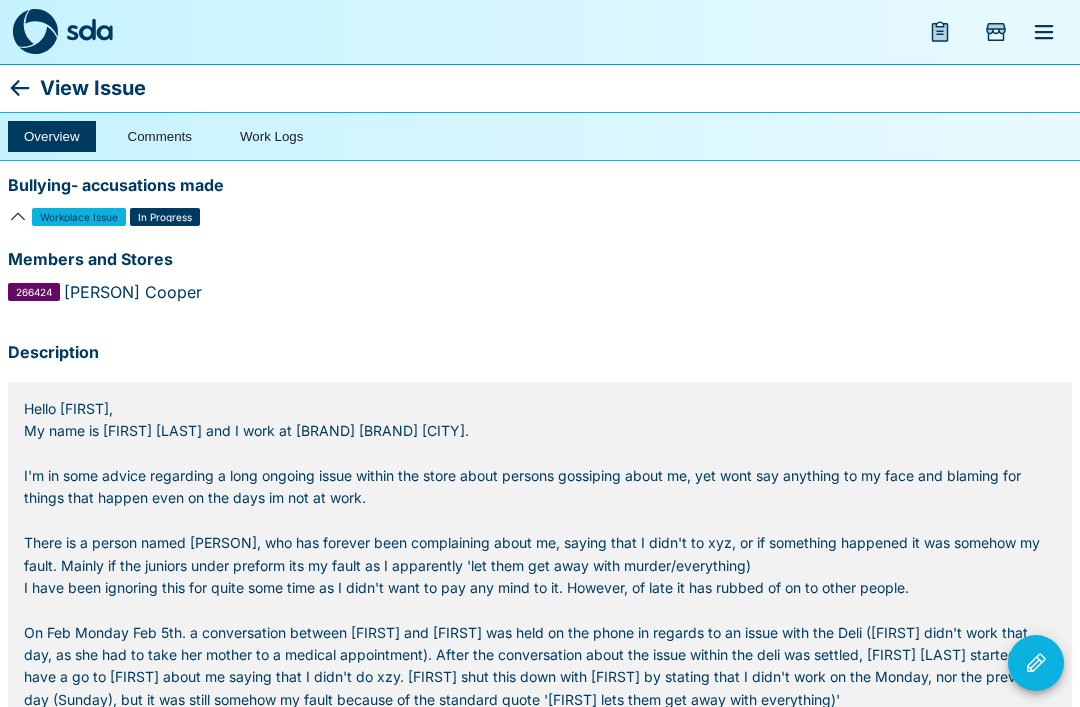 click 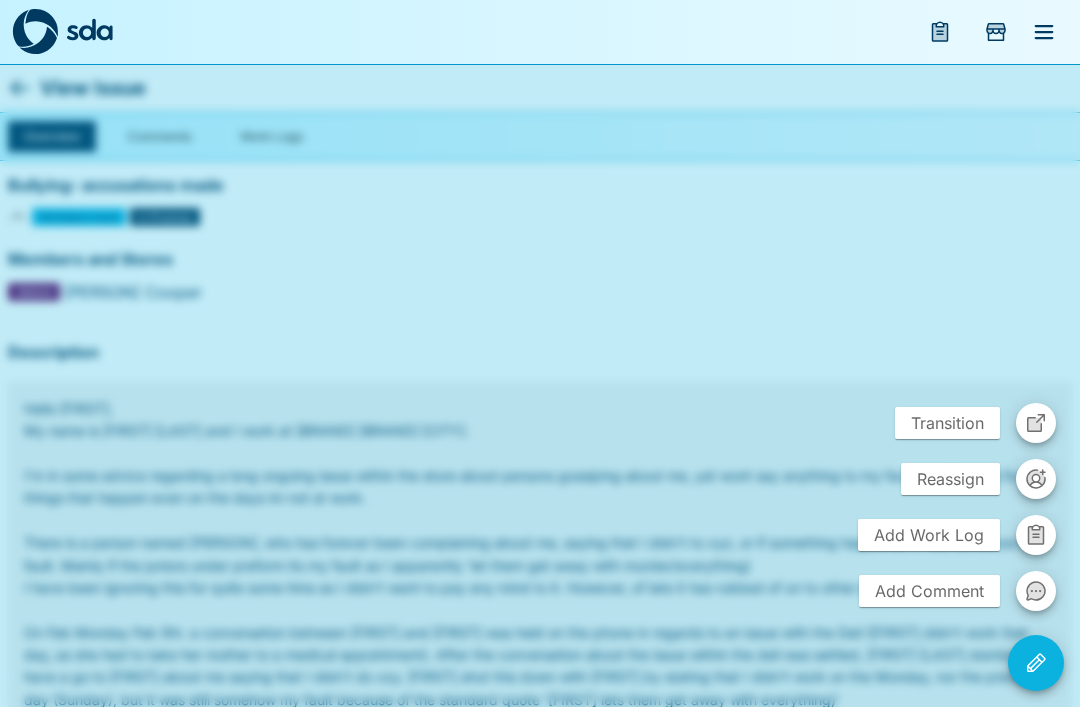 click 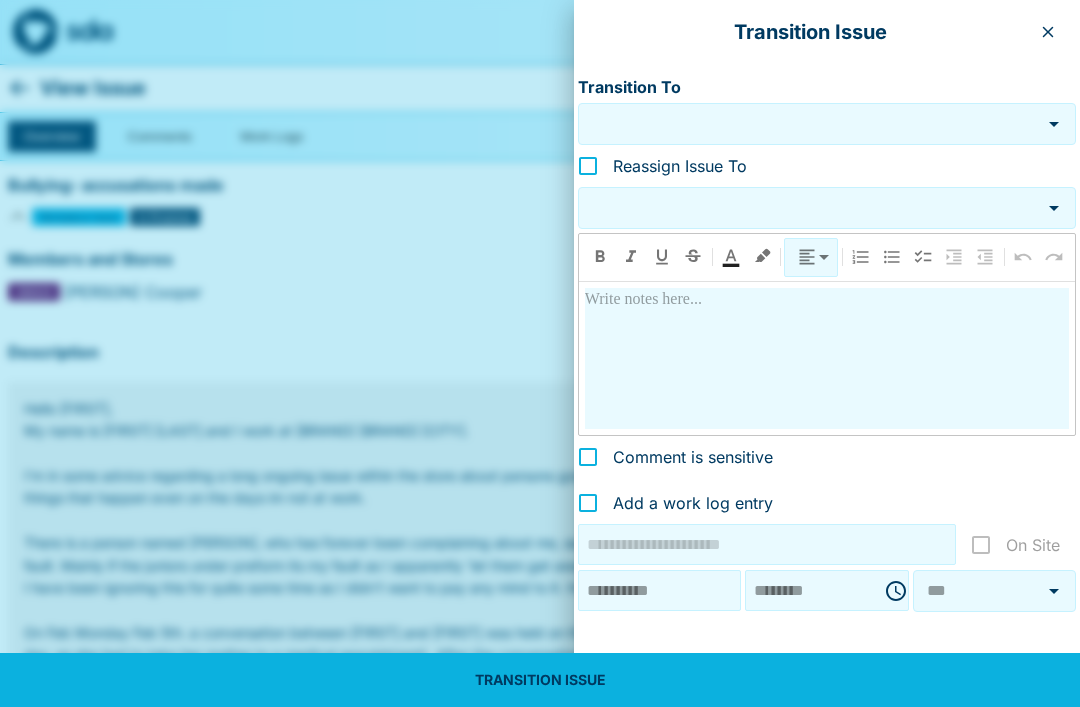 click 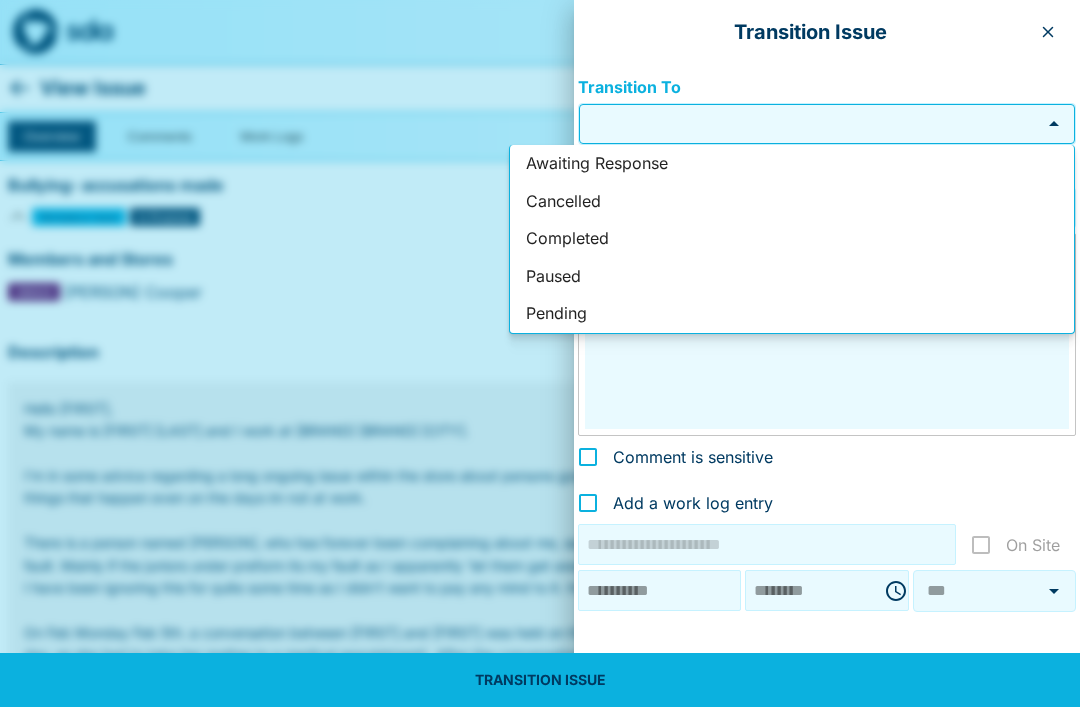 click on "Completed" at bounding box center (792, 239) 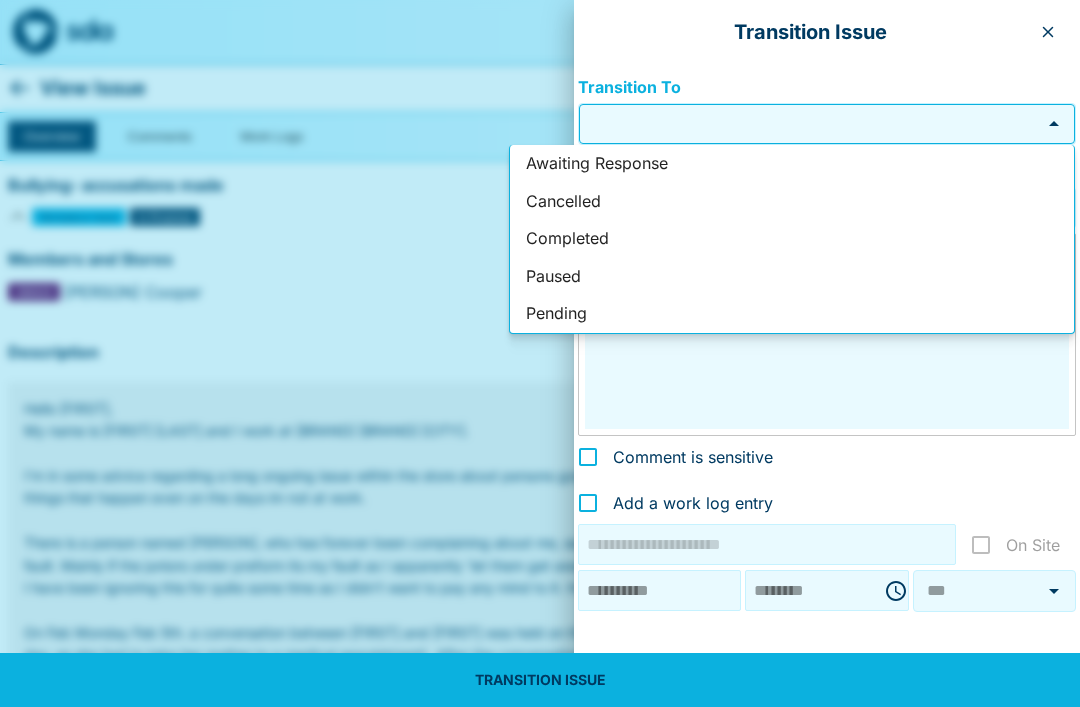 type on "*********" 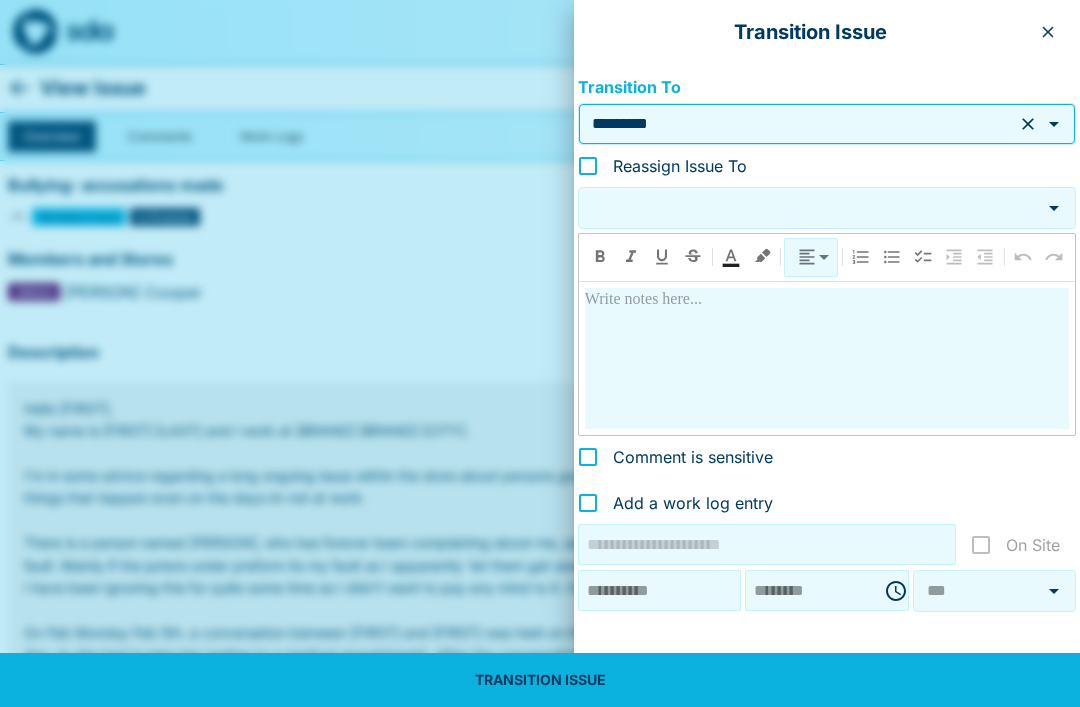 click on "TRANSITION ISSUE" at bounding box center [540, 680] 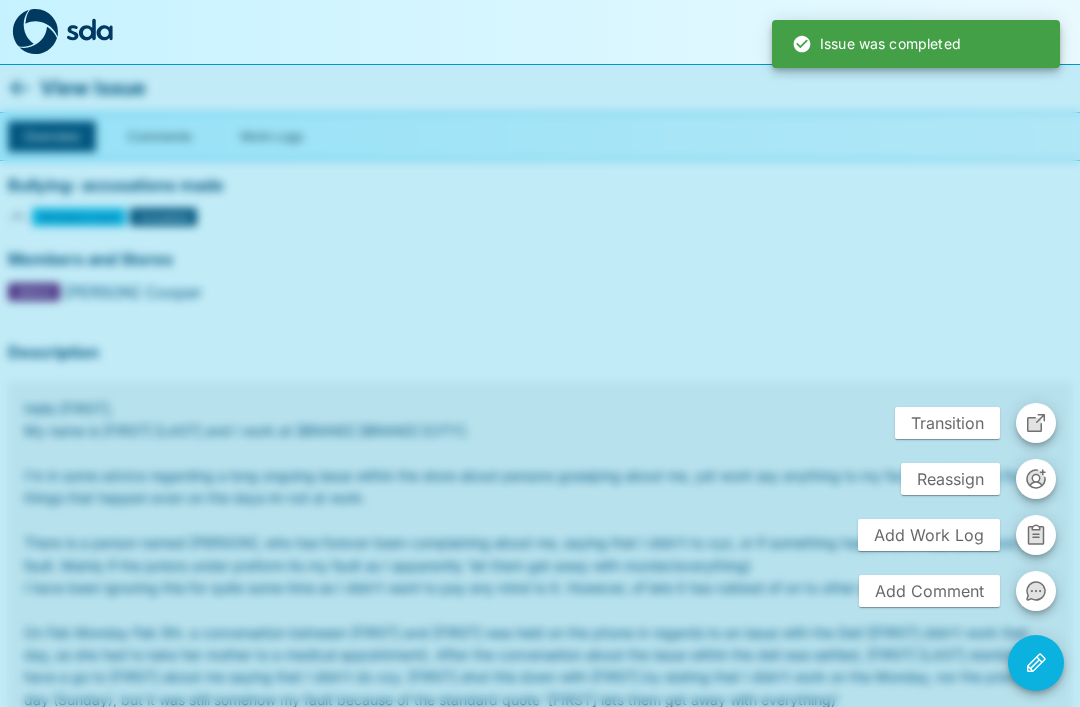 click at bounding box center (540, 353) 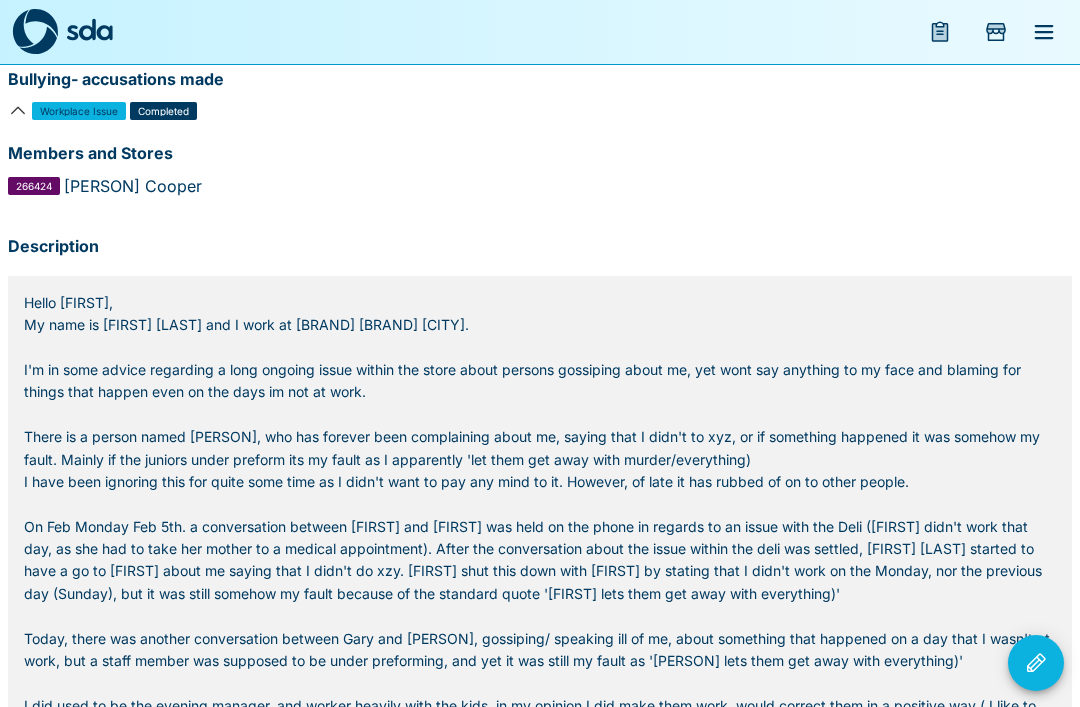 scroll, scrollTop: 0, scrollLeft: 0, axis: both 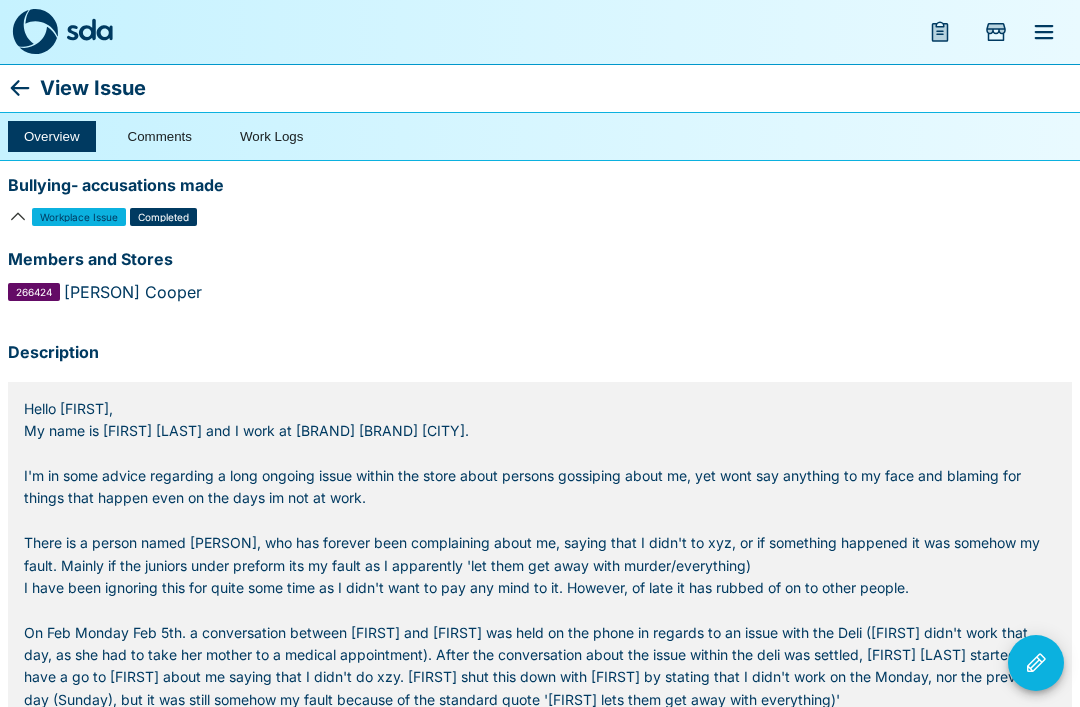click 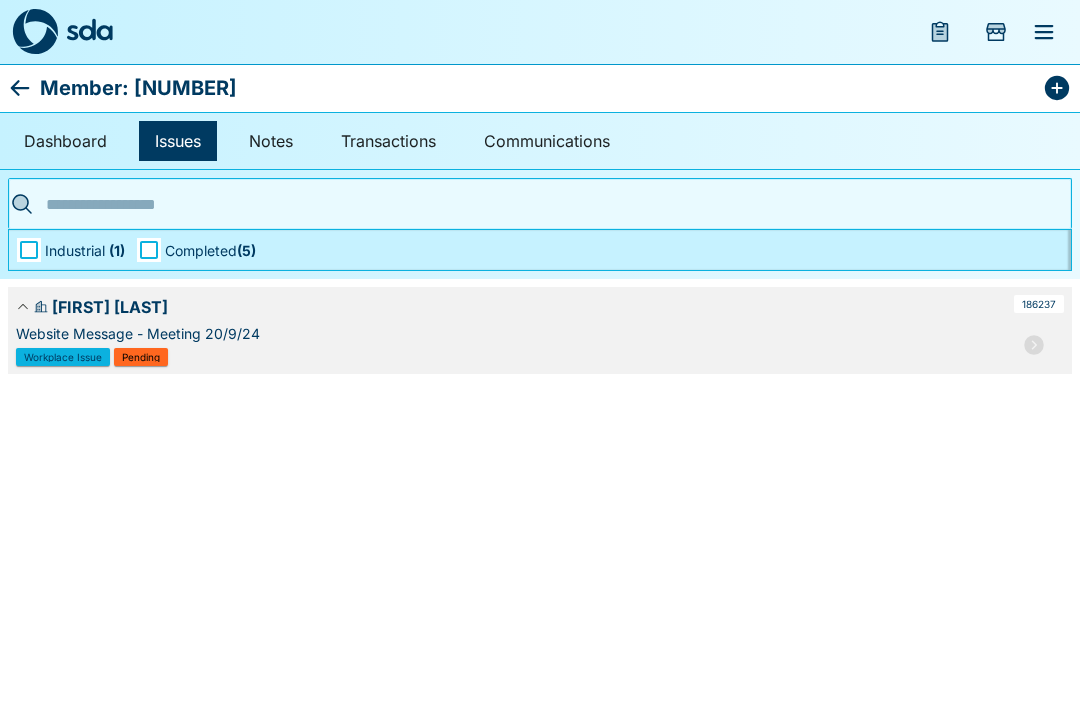 click 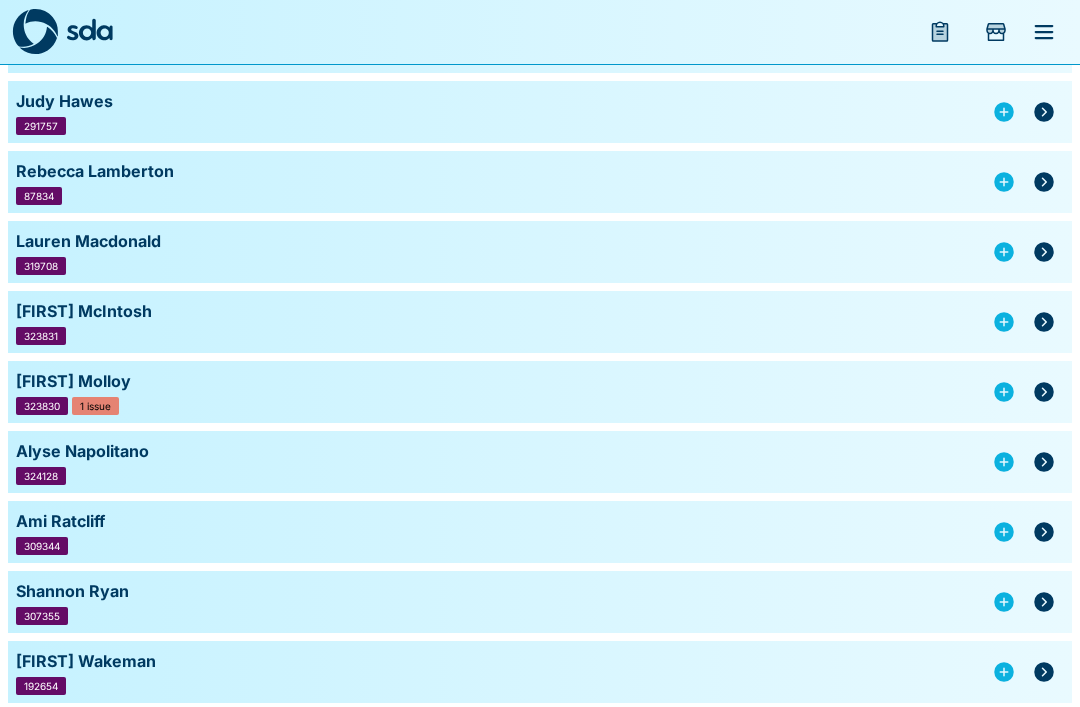 scroll, scrollTop: 780, scrollLeft: 0, axis: vertical 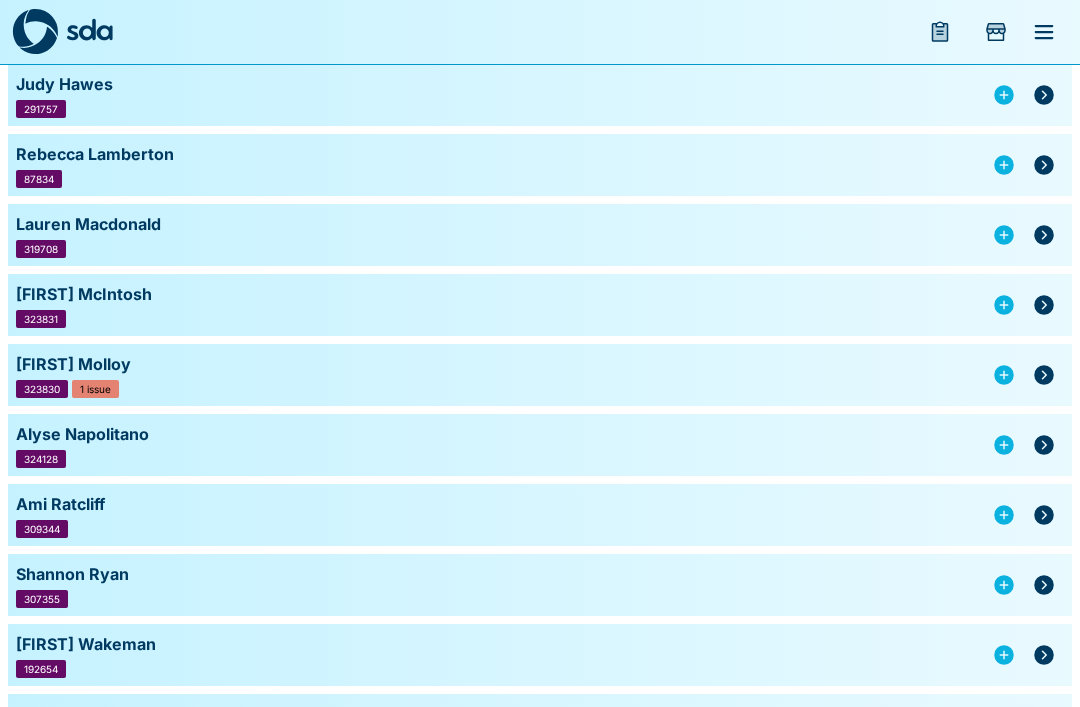 click 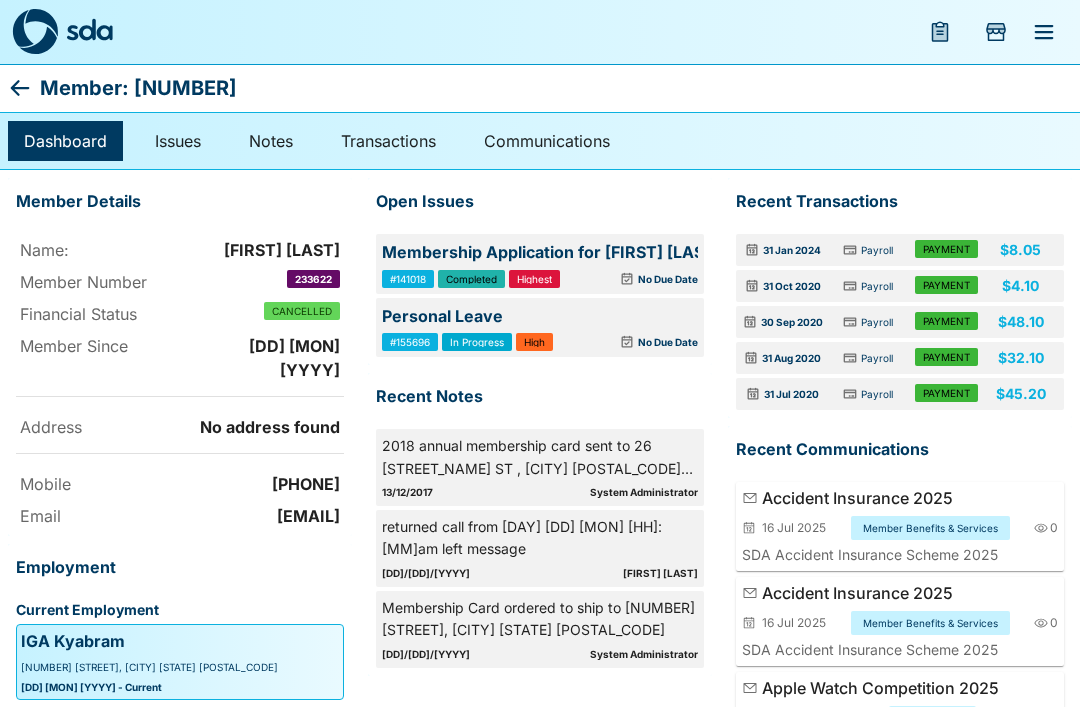 click at bounding box center (35, 32) 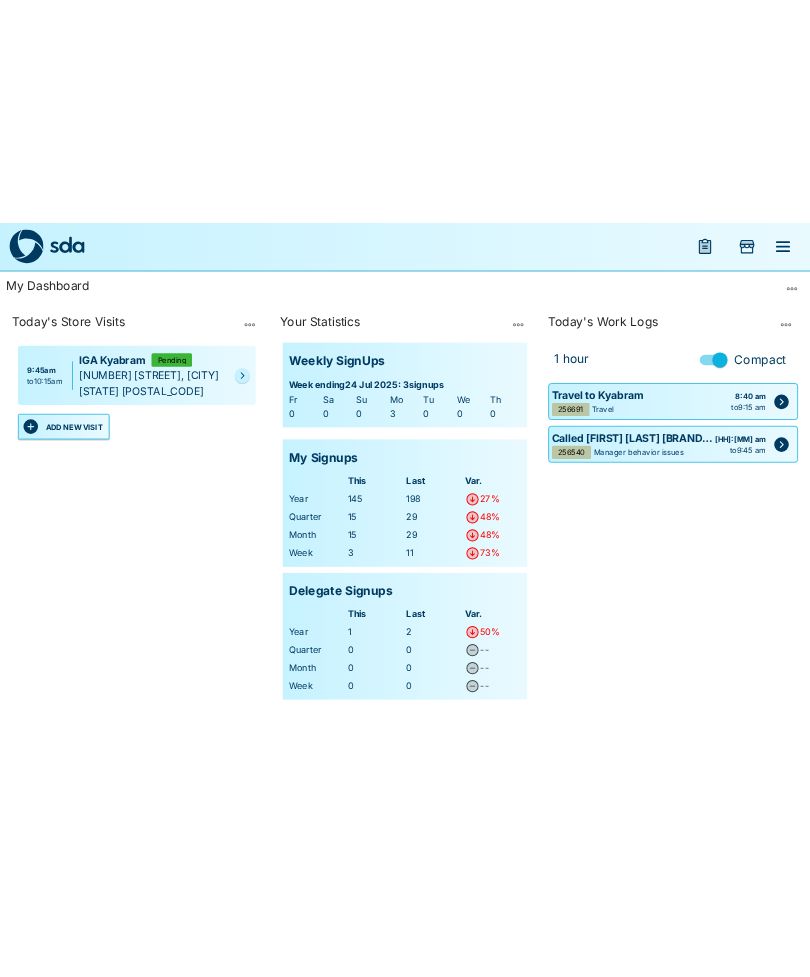 scroll, scrollTop: 0, scrollLeft: 0, axis: both 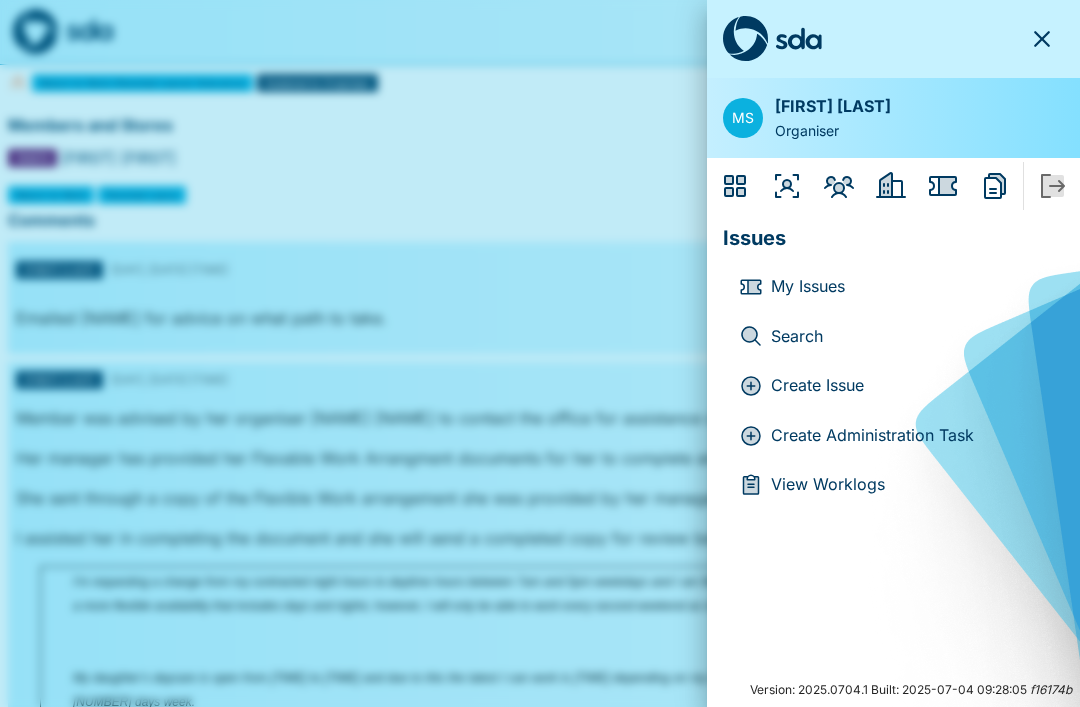 click 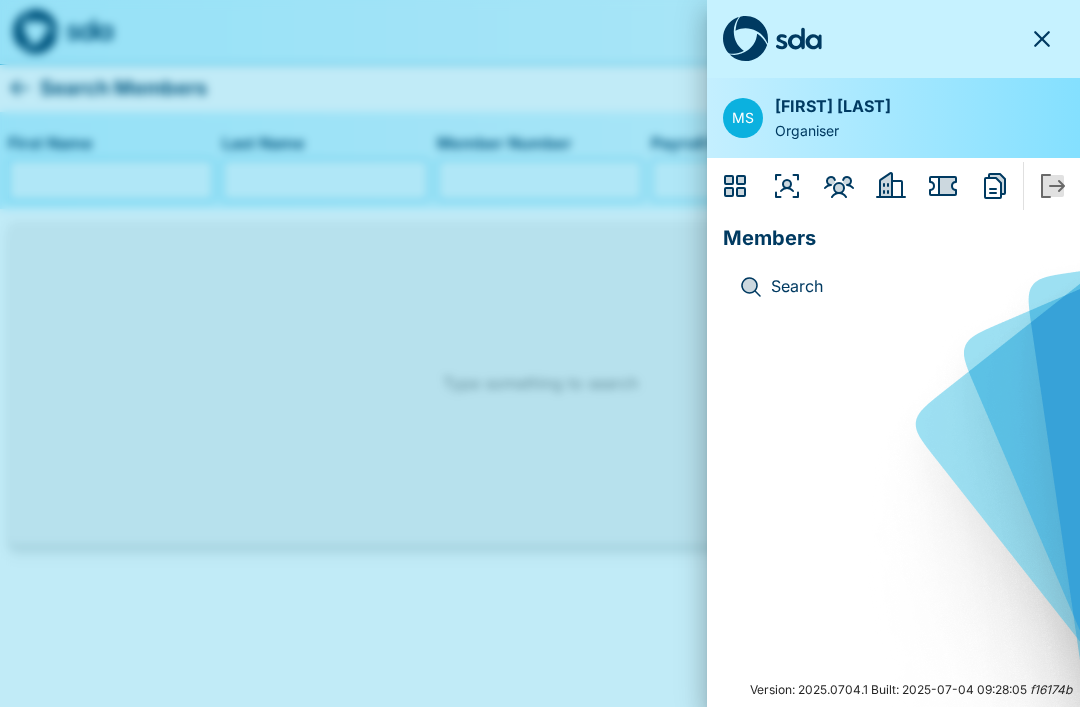 click on "Search" at bounding box center [909, 287] 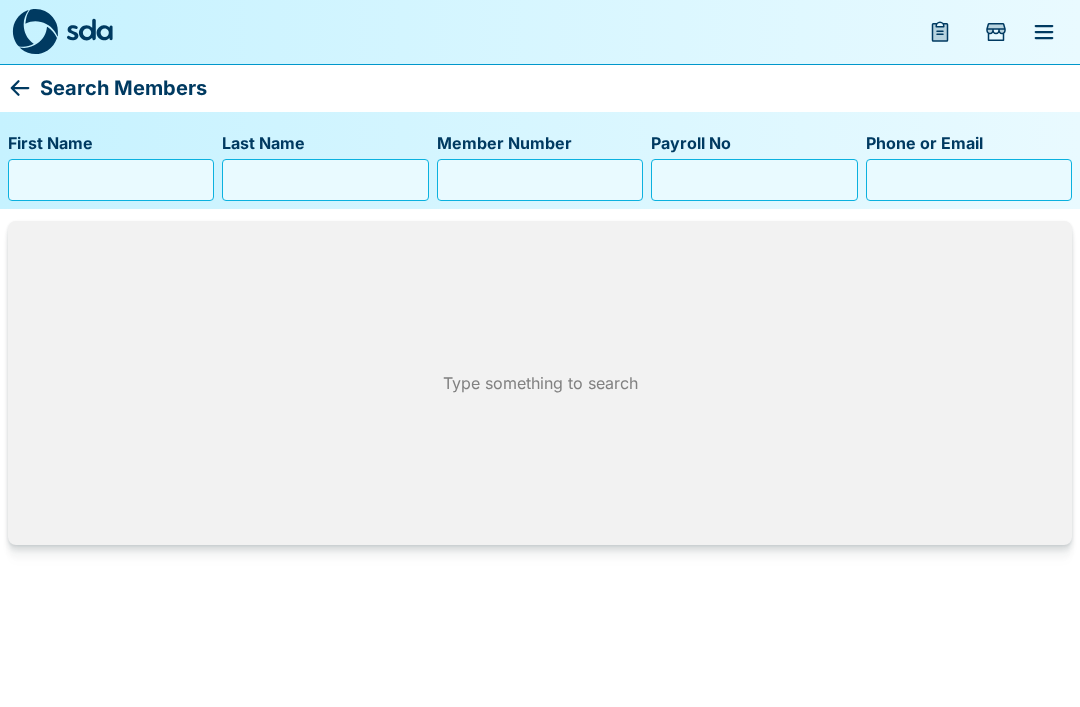 click at bounding box center [1044, 32] 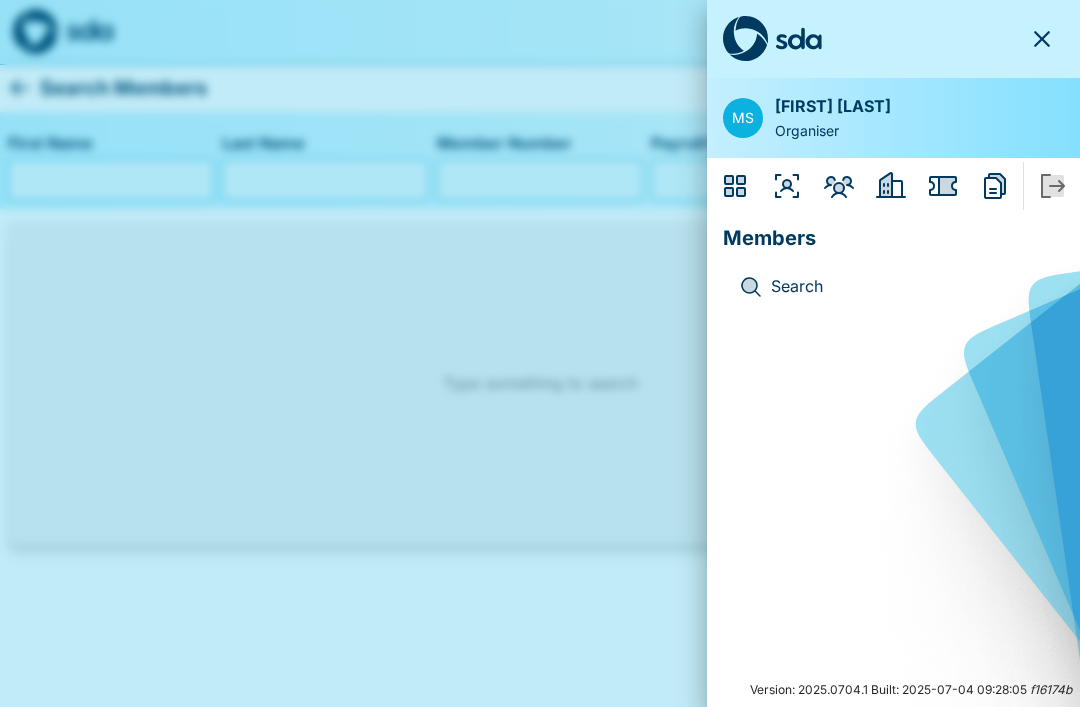 click 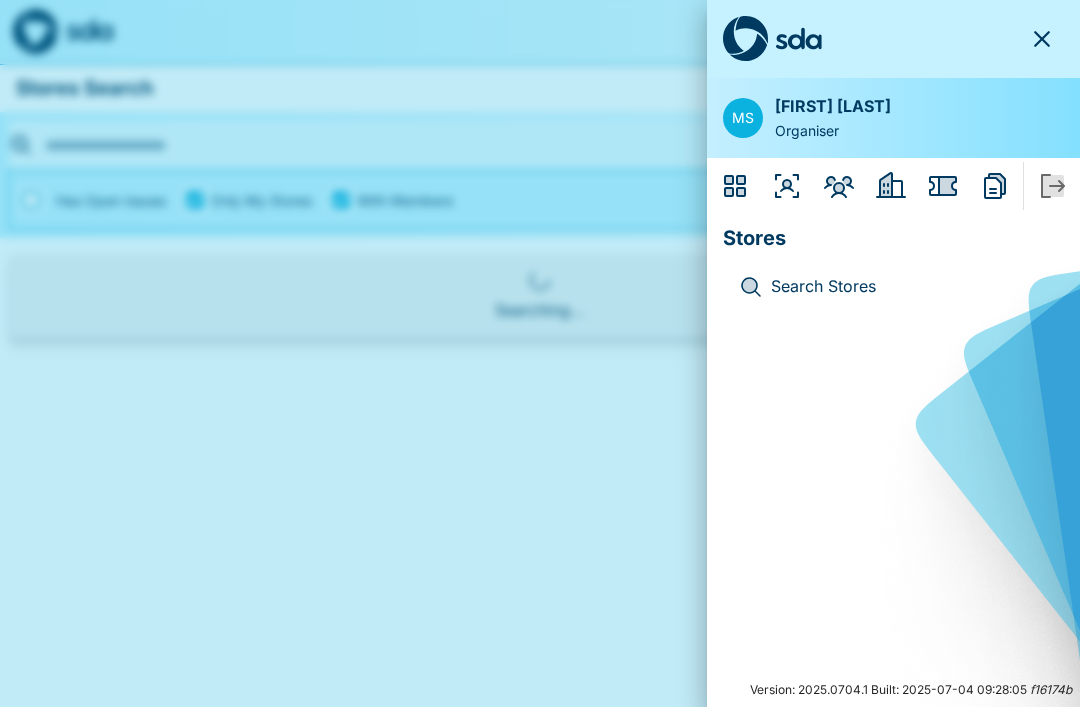 click on "Search Stores" at bounding box center (909, 287) 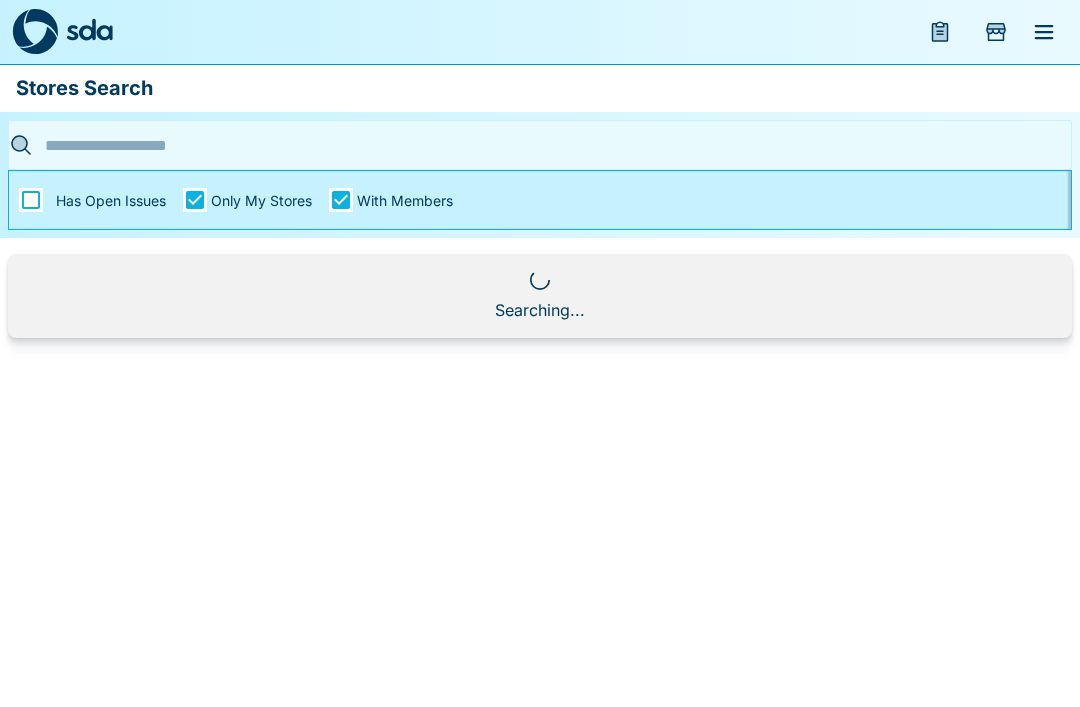 click at bounding box center (534, 145) 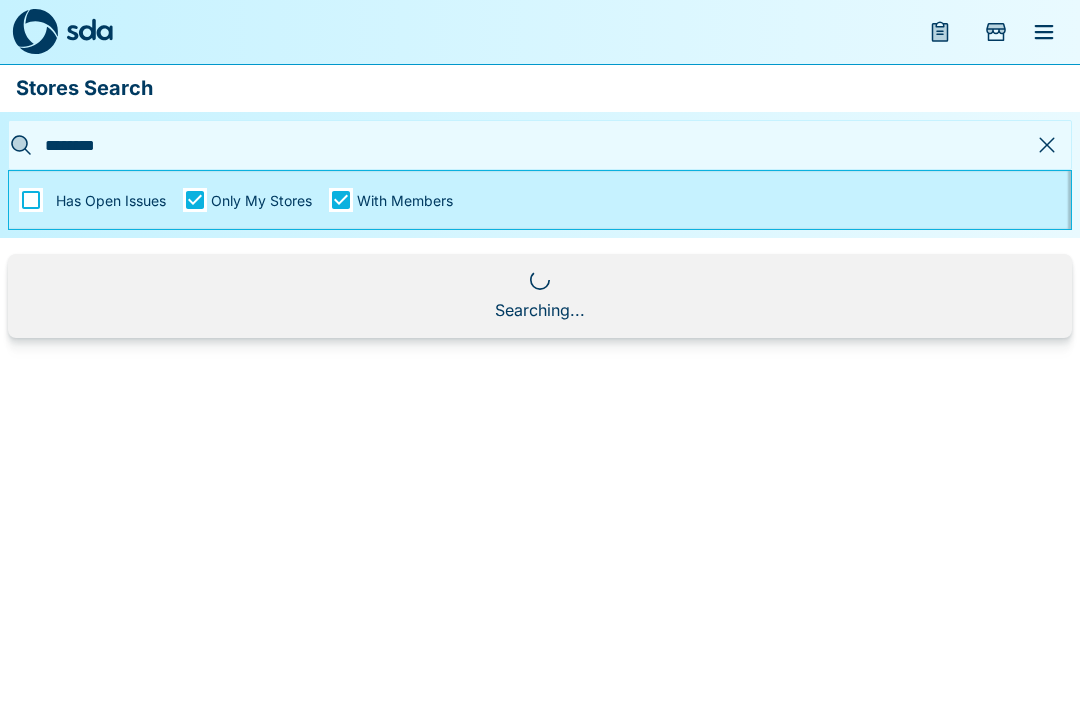 type on "********" 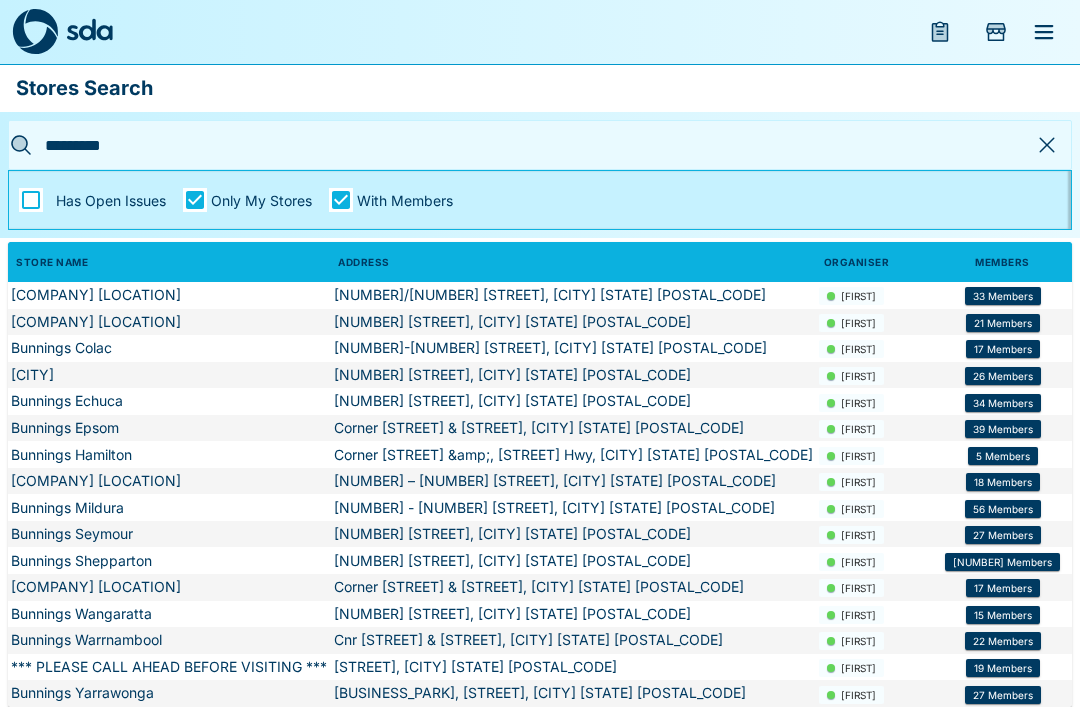 click on "43 Members" at bounding box center [1002, 562] 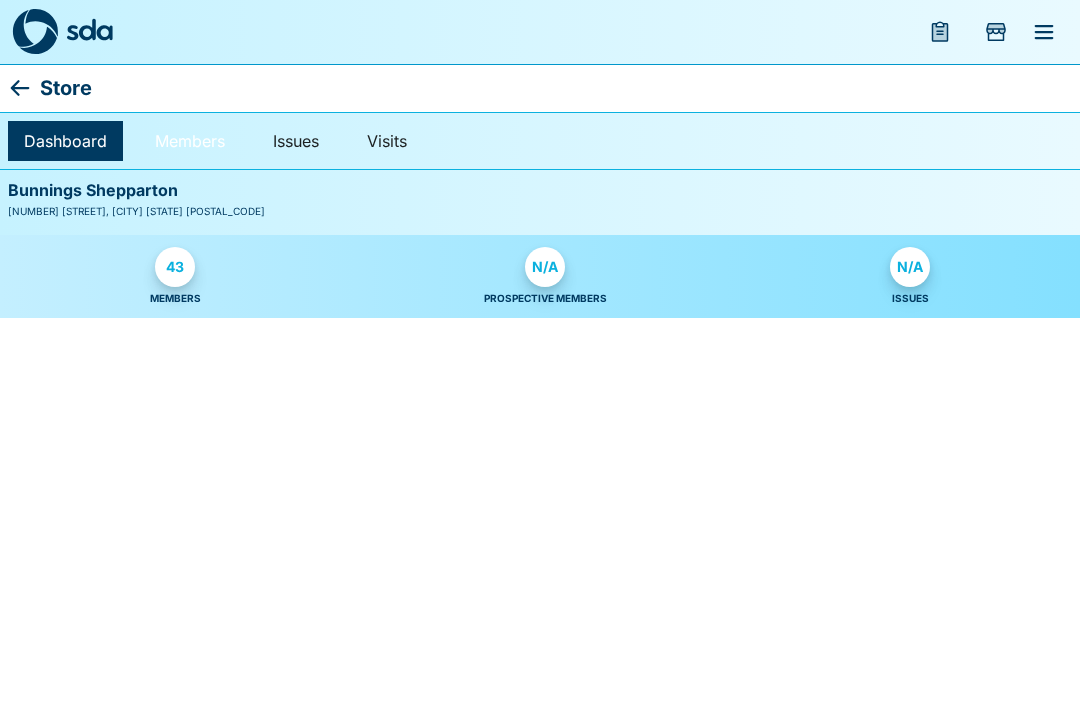 click on "Members" at bounding box center [190, 141] 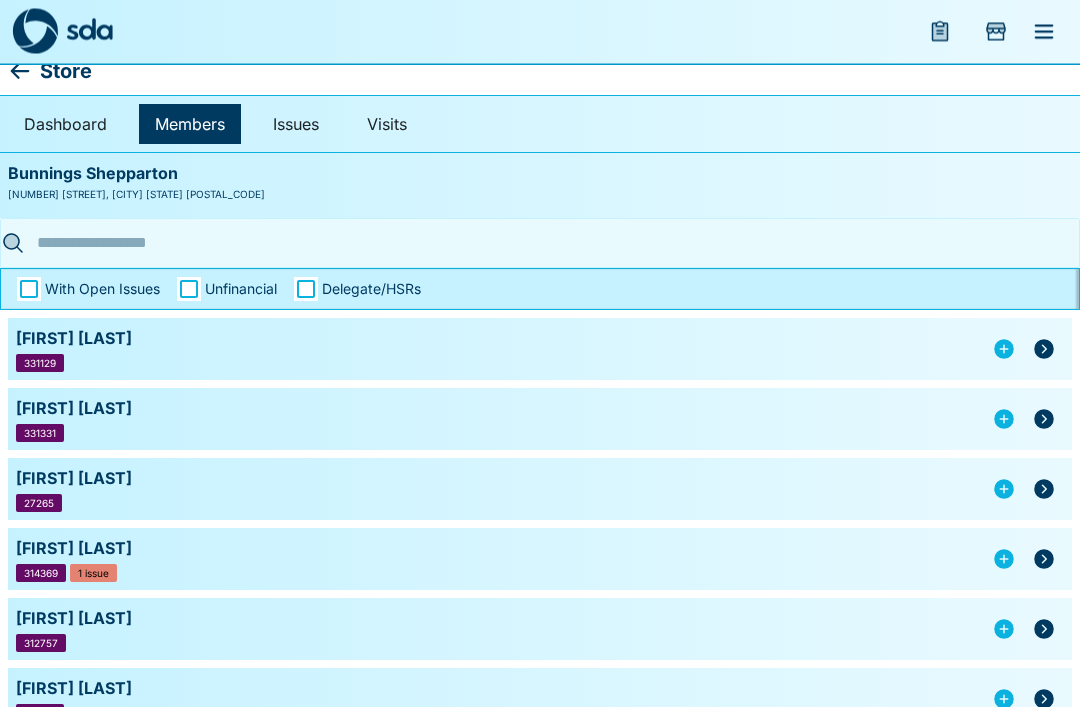 scroll, scrollTop: 0, scrollLeft: 0, axis: both 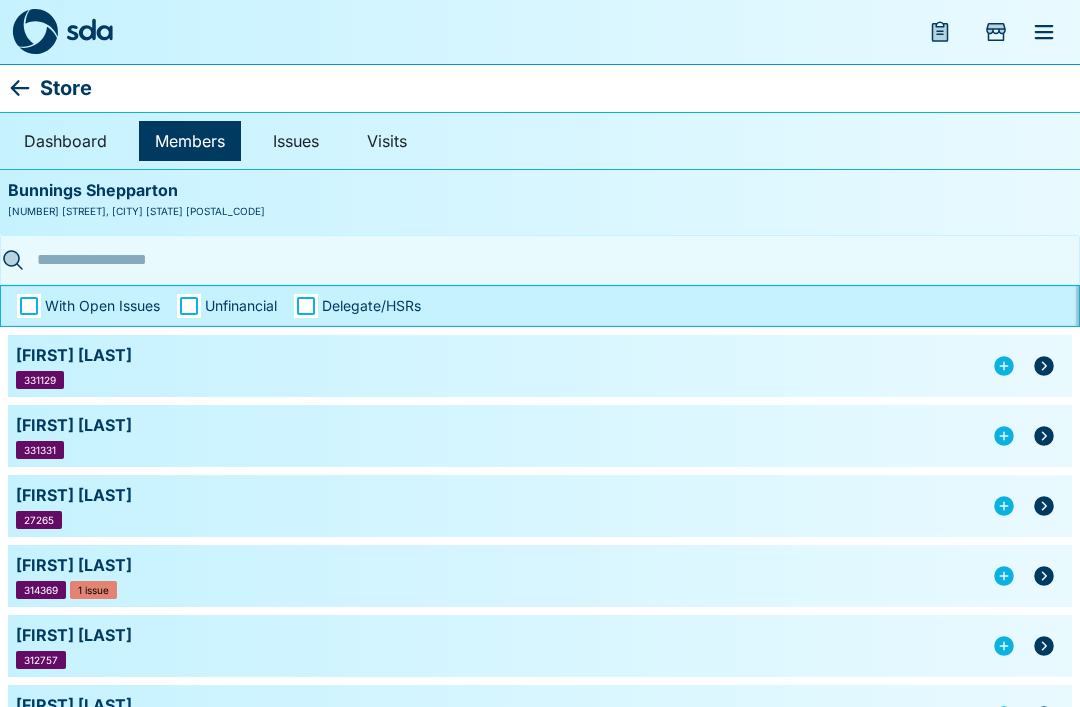 click at bounding box center [534, 259] 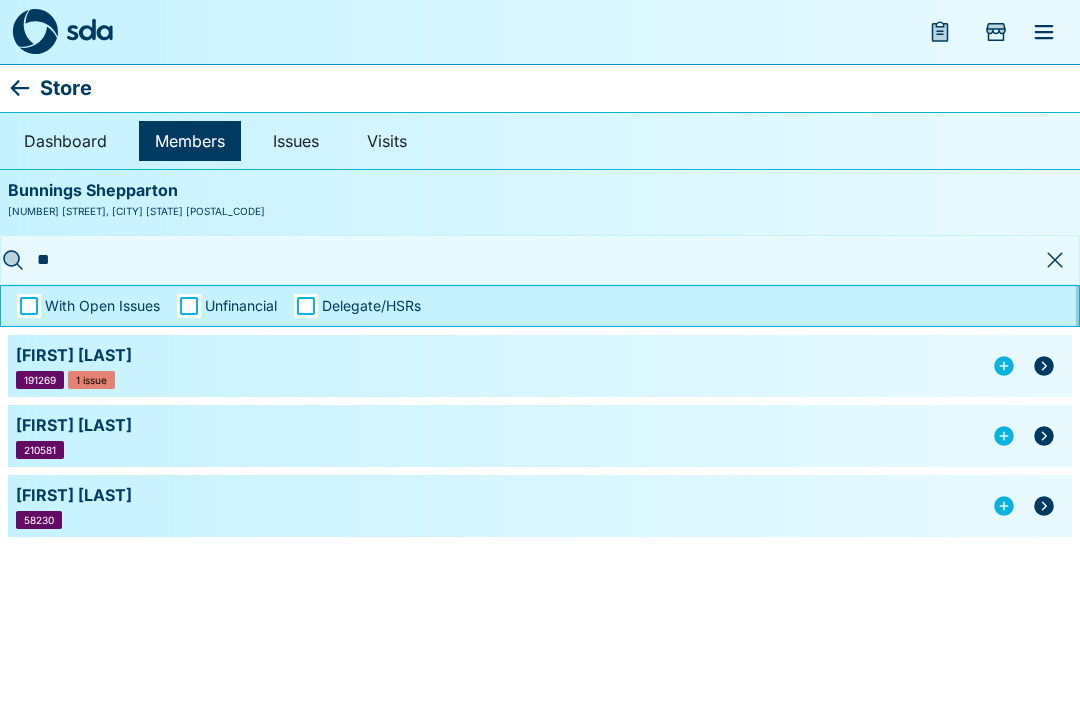 type on "*" 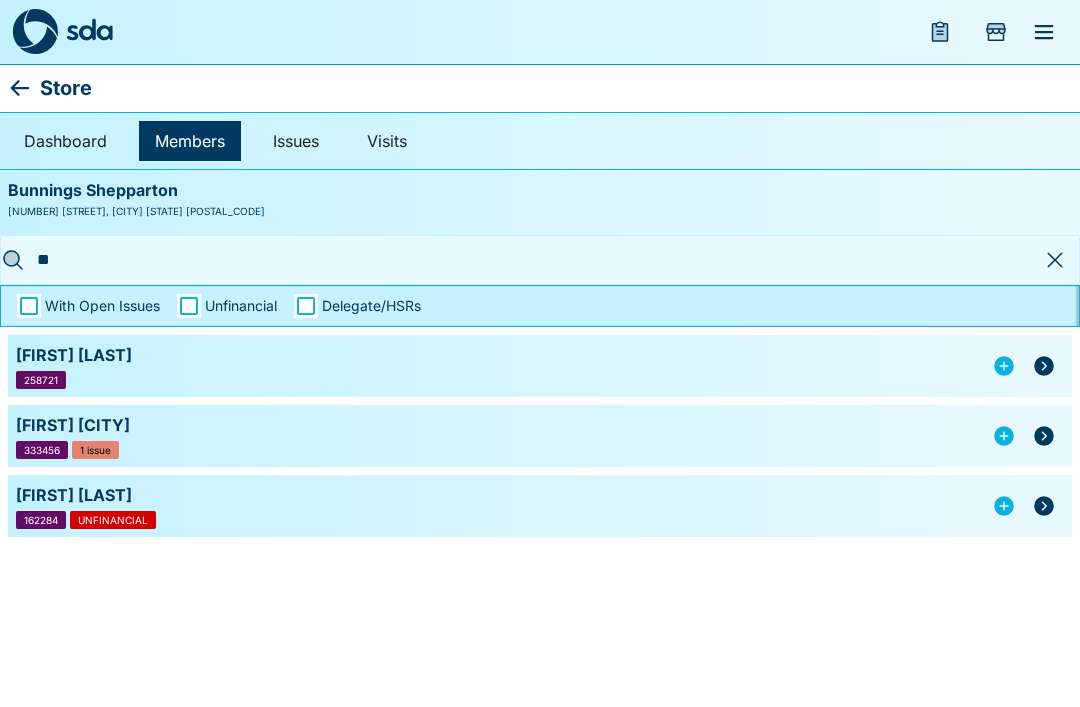type on "*" 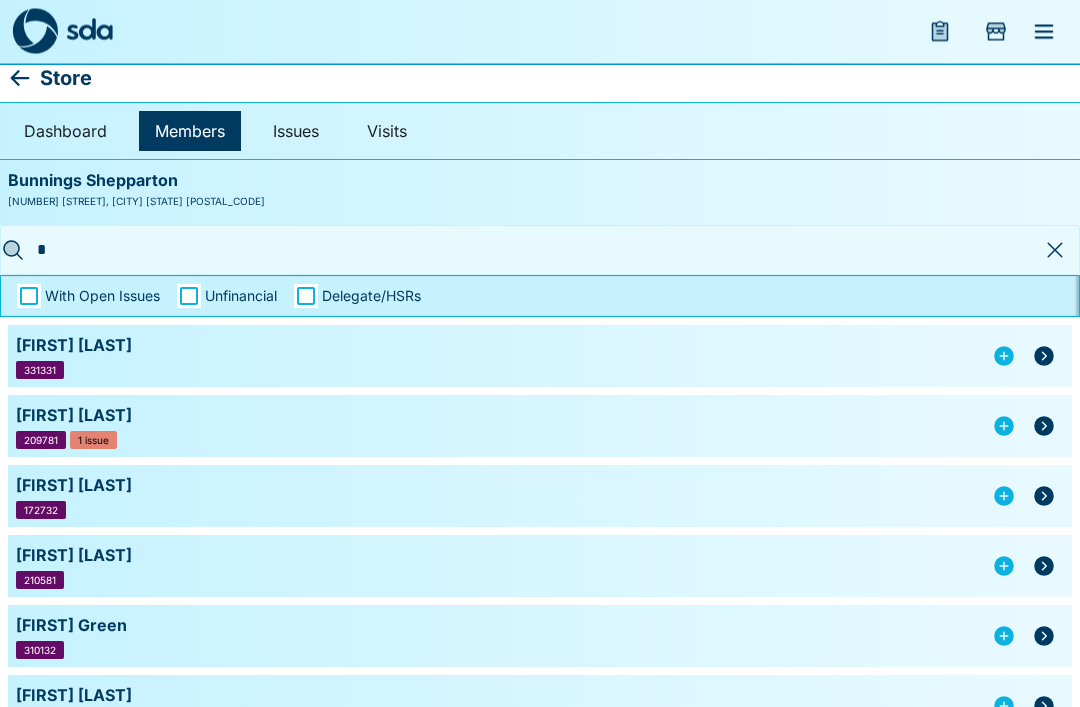 scroll, scrollTop: 0, scrollLeft: 0, axis: both 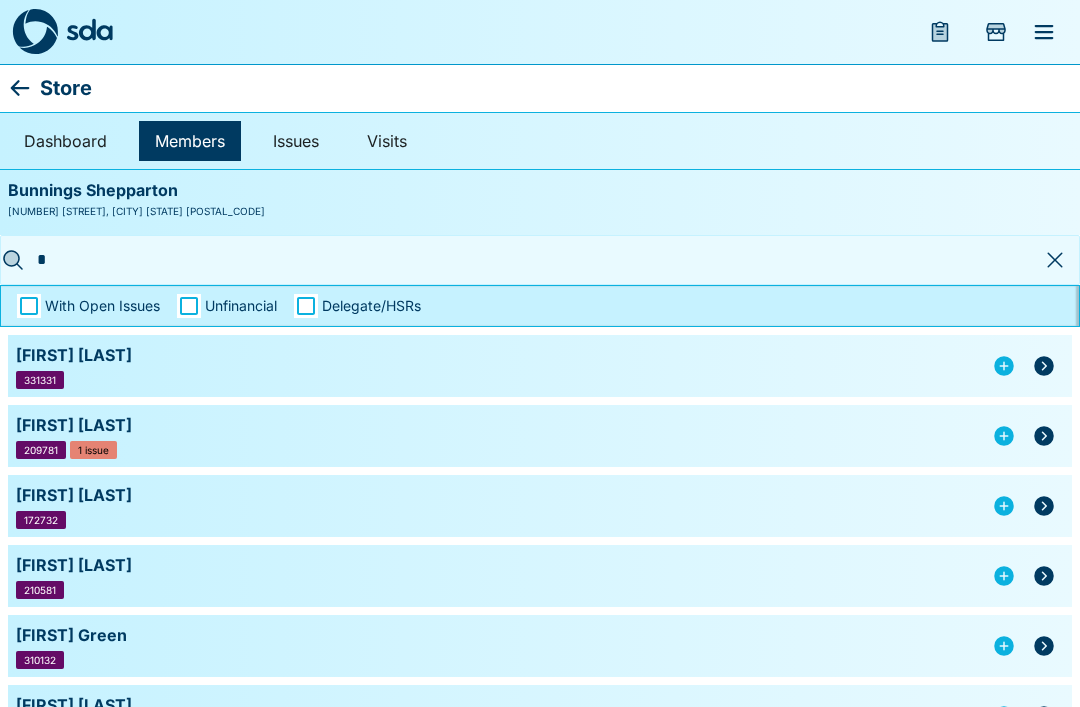 click on "*" at bounding box center (534, 259) 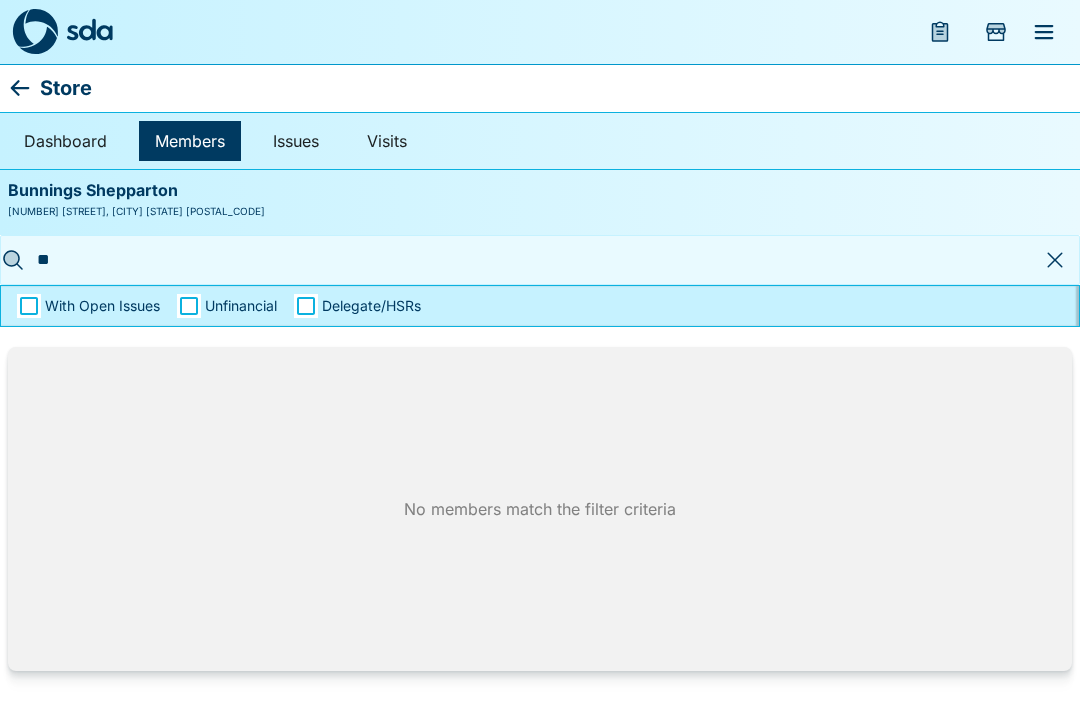 type on "*" 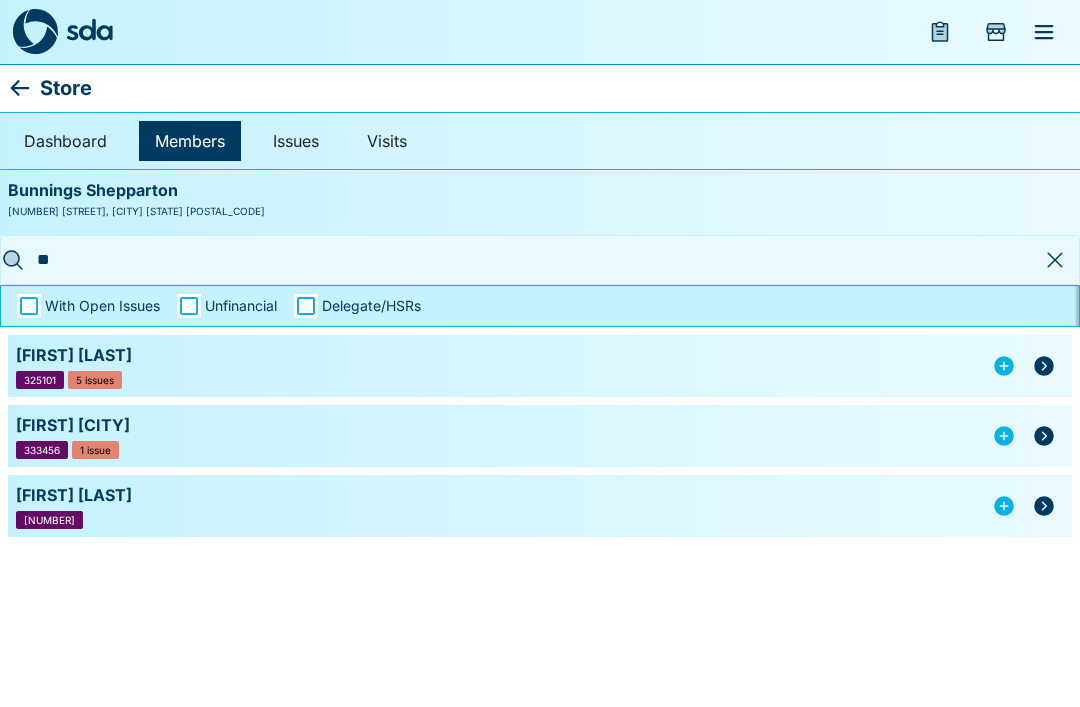 type on "***" 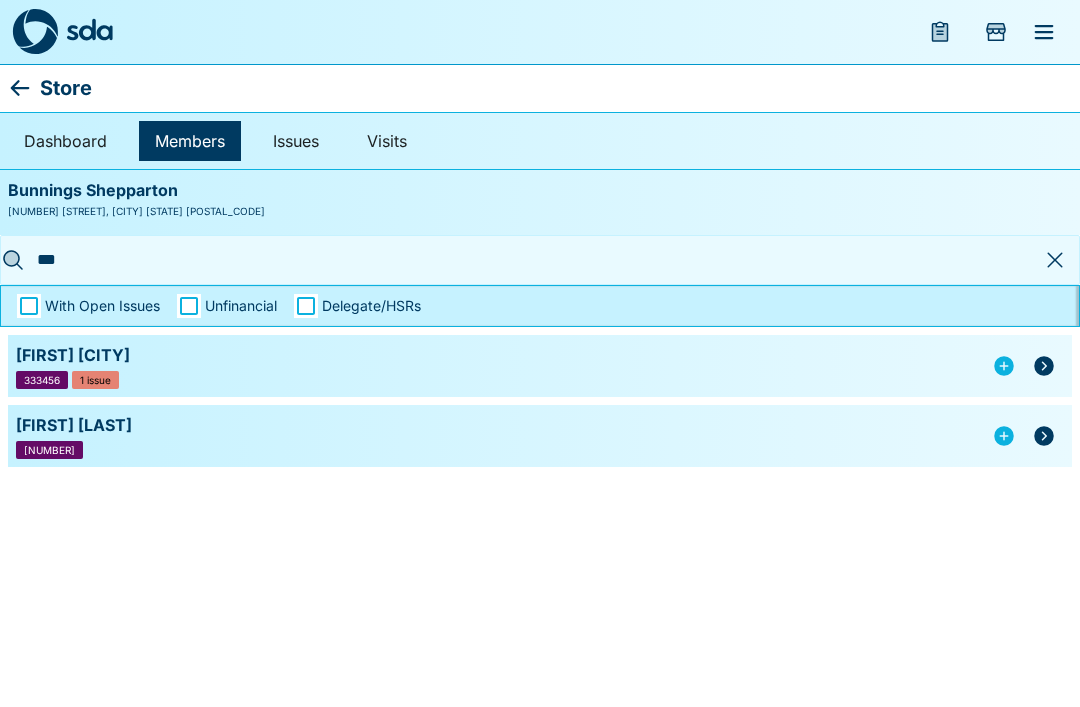 click 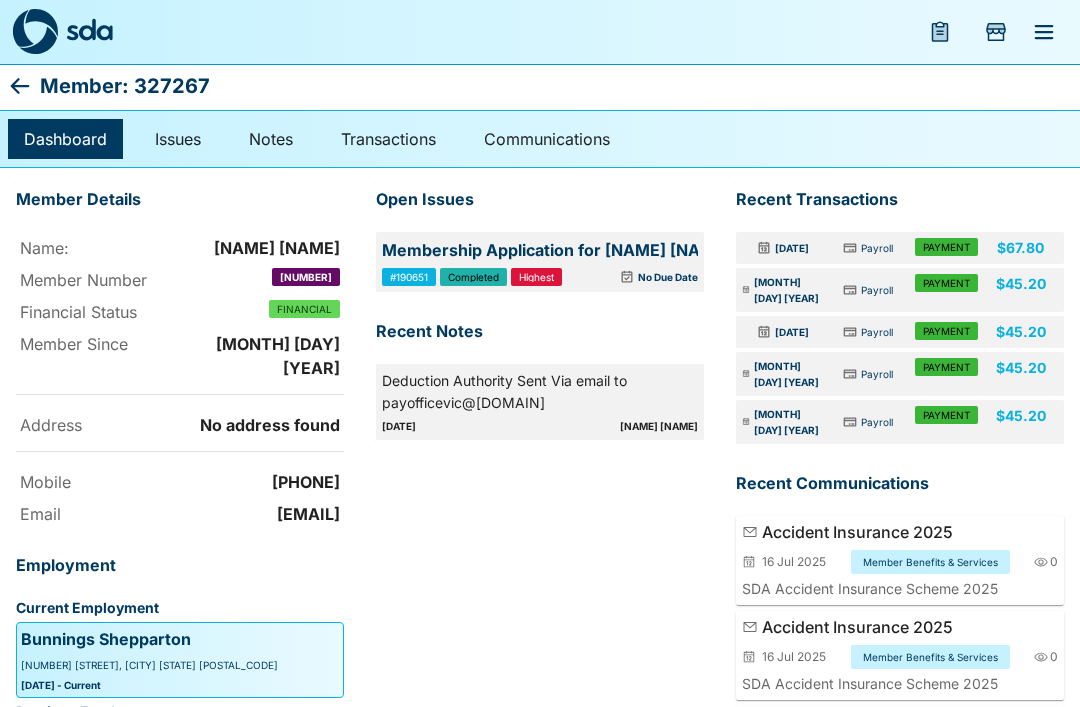 scroll, scrollTop: 5, scrollLeft: 0, axis: vertical 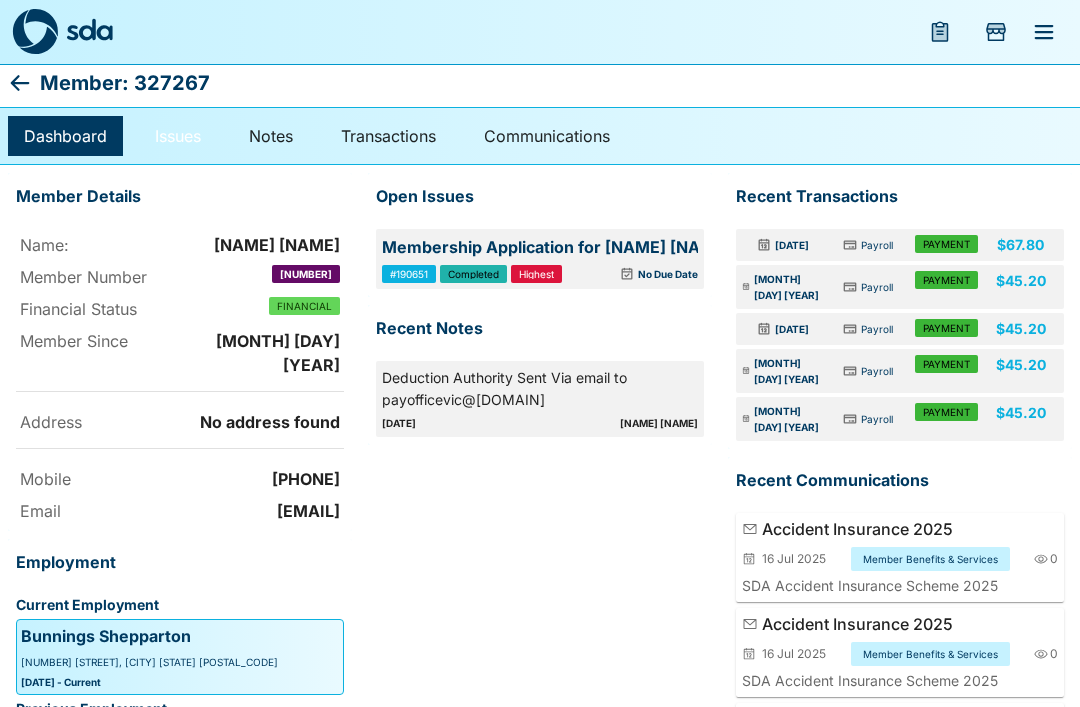 click on "Issues" at bounding box center (178, 136) 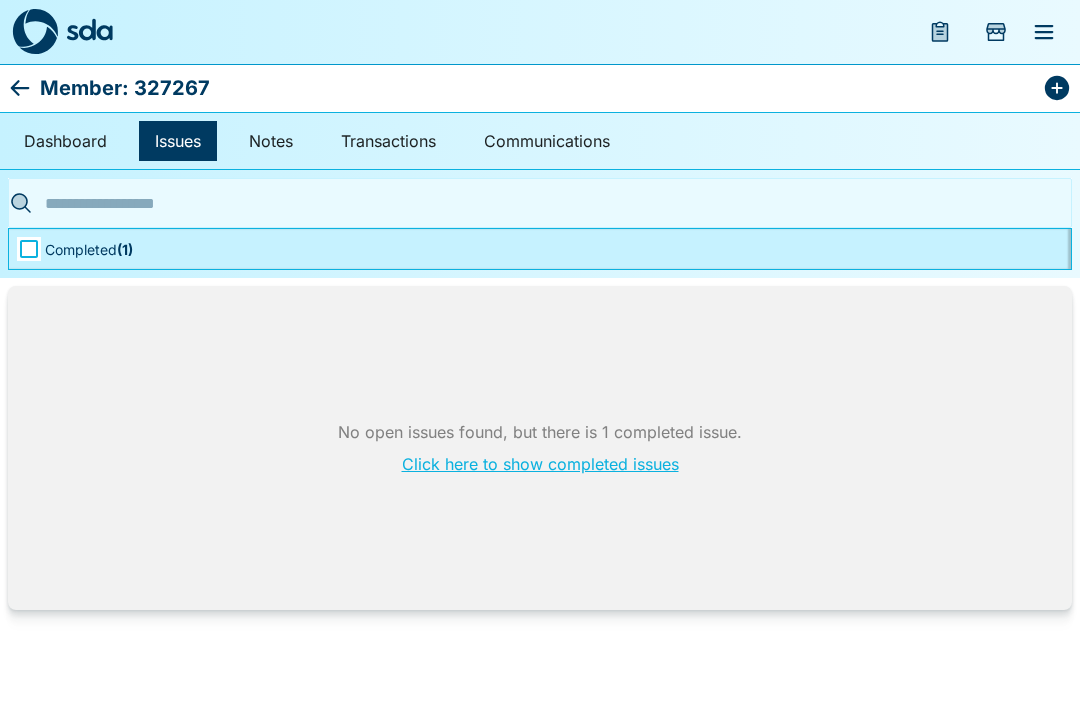 scroll, scrollTop: 0, scrollLeft: 0, axis: both 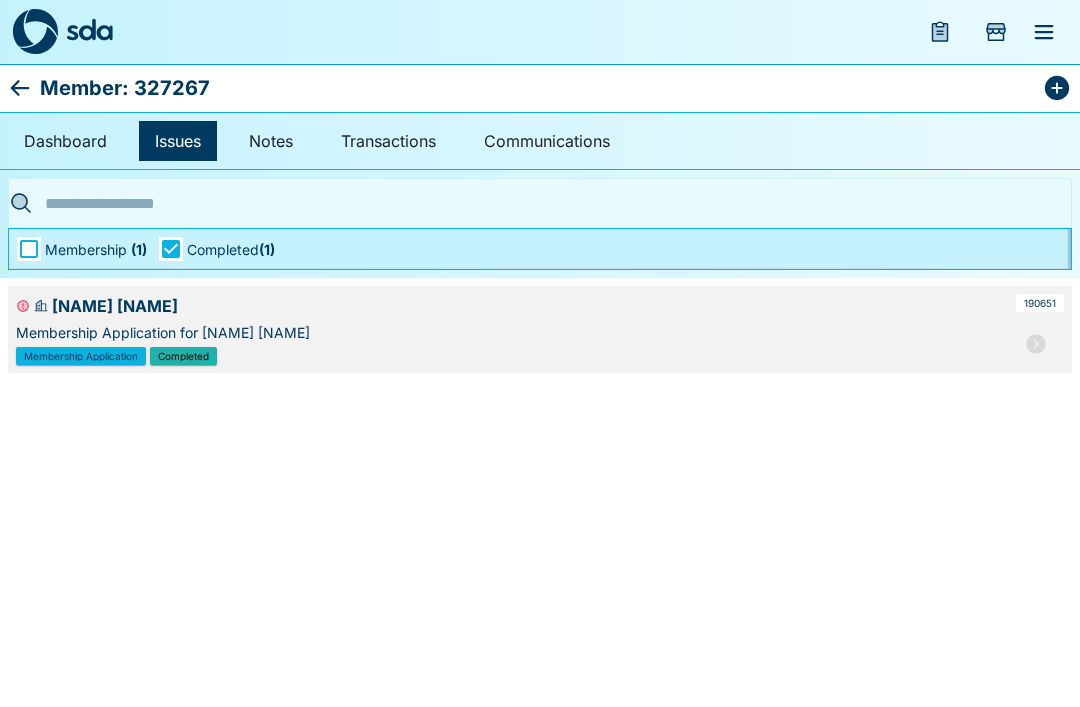 click 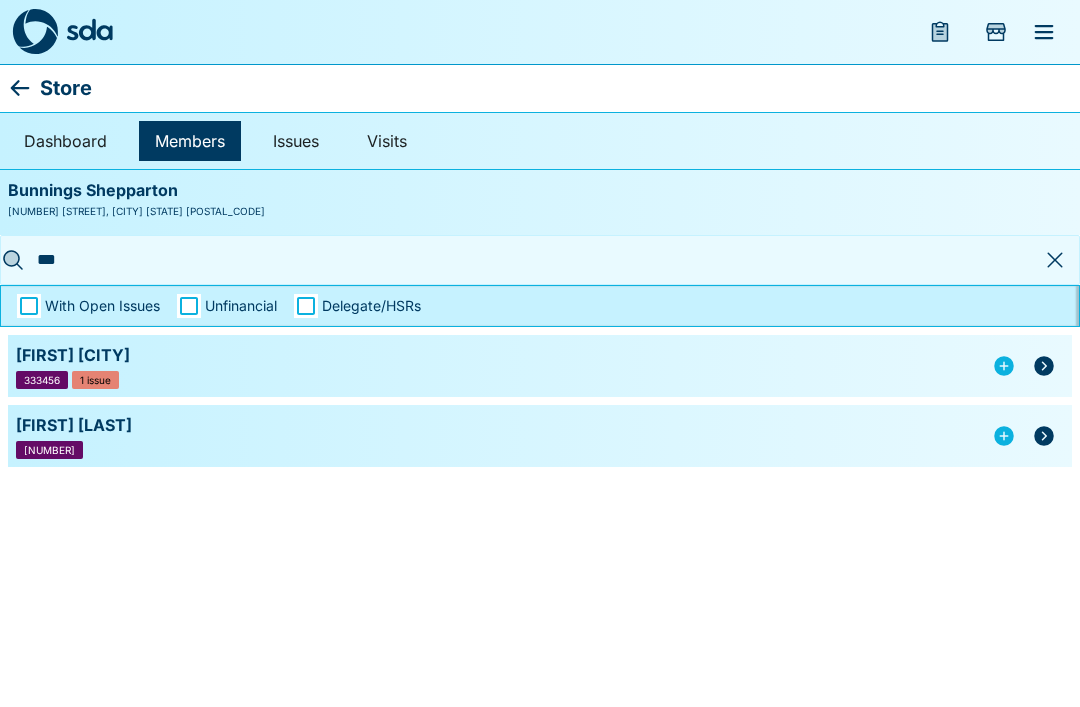 click on "***" at bounding box center (534, 259) 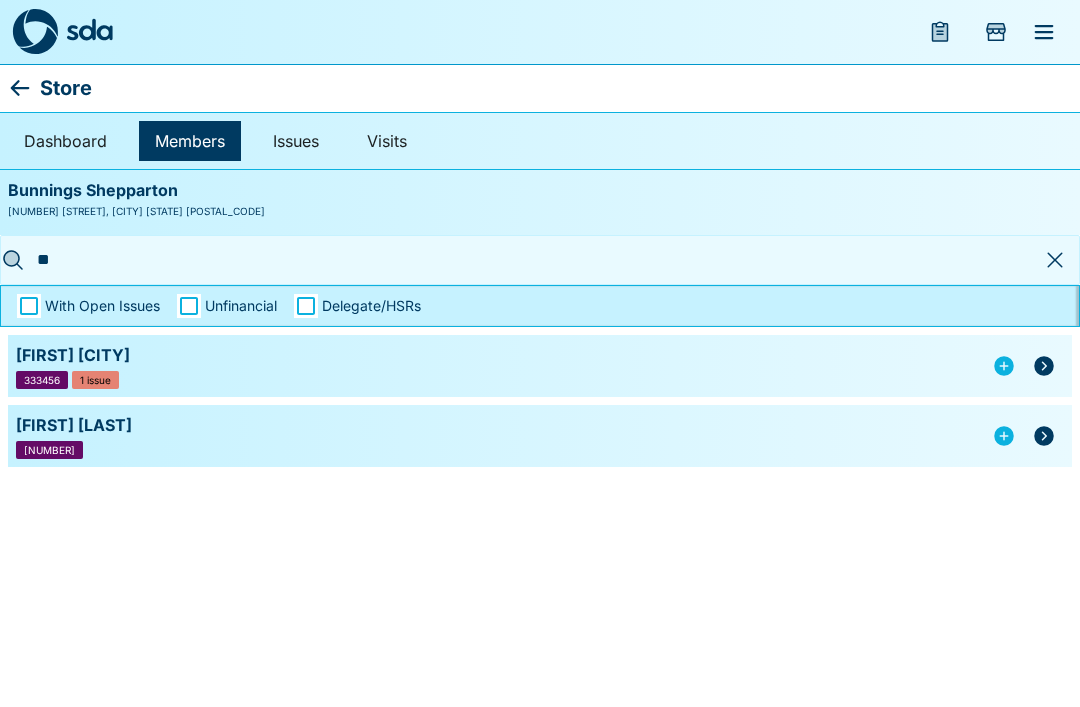 type on "*" 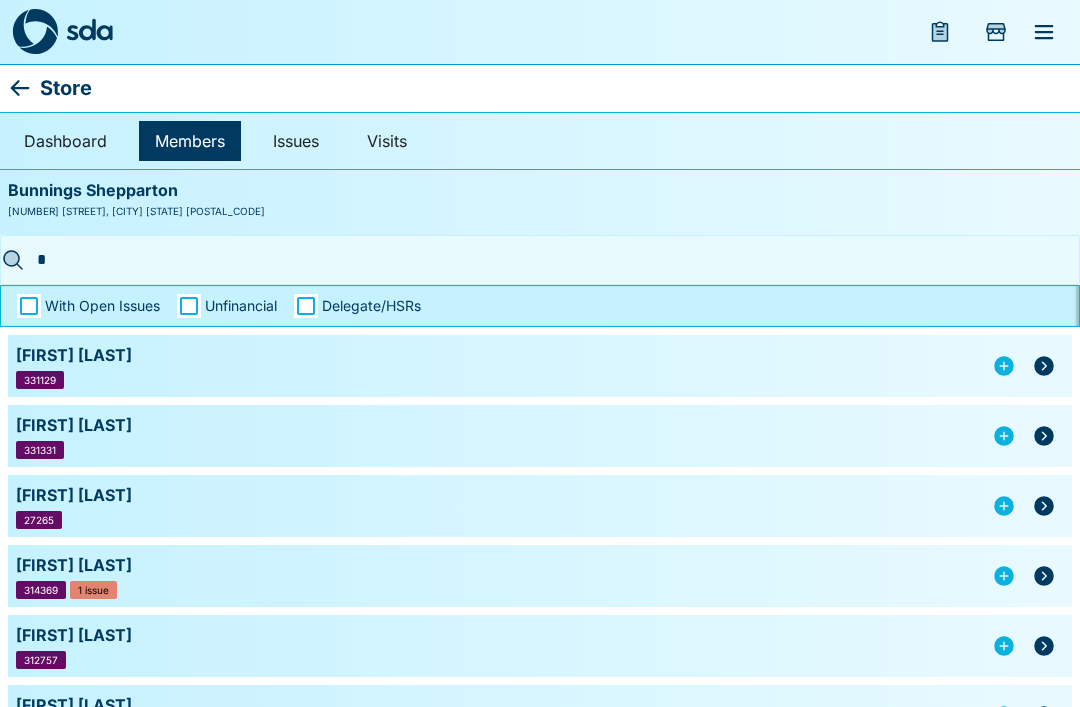 type on "**" 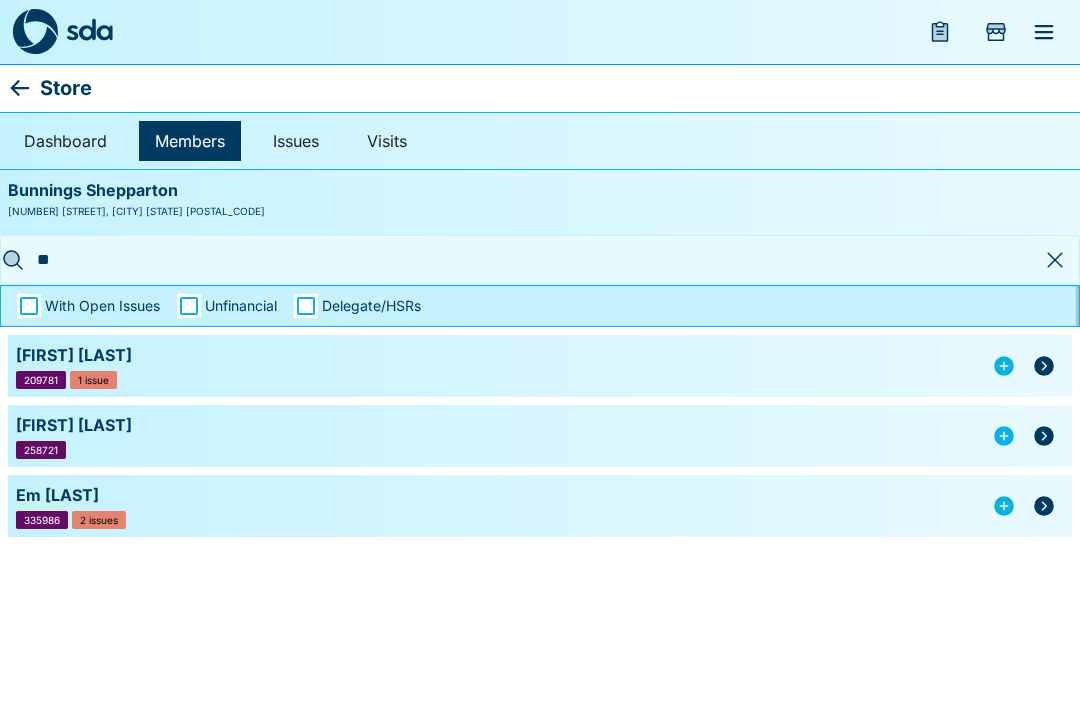 click 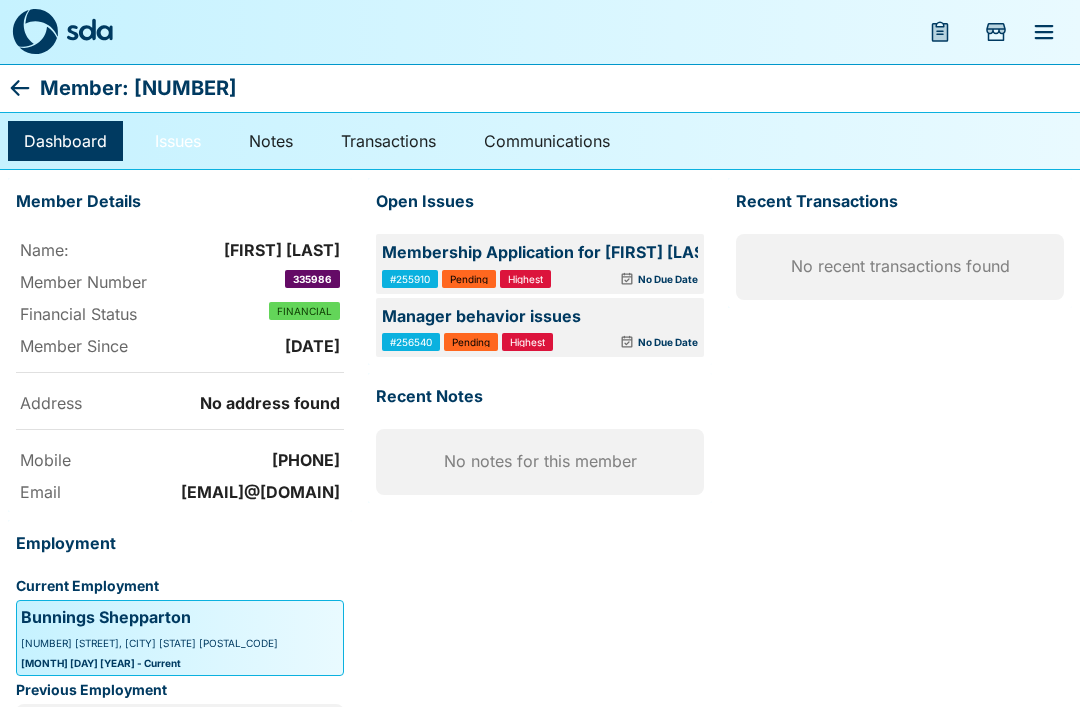 click on "Issues" at bounding box center (178, 141) 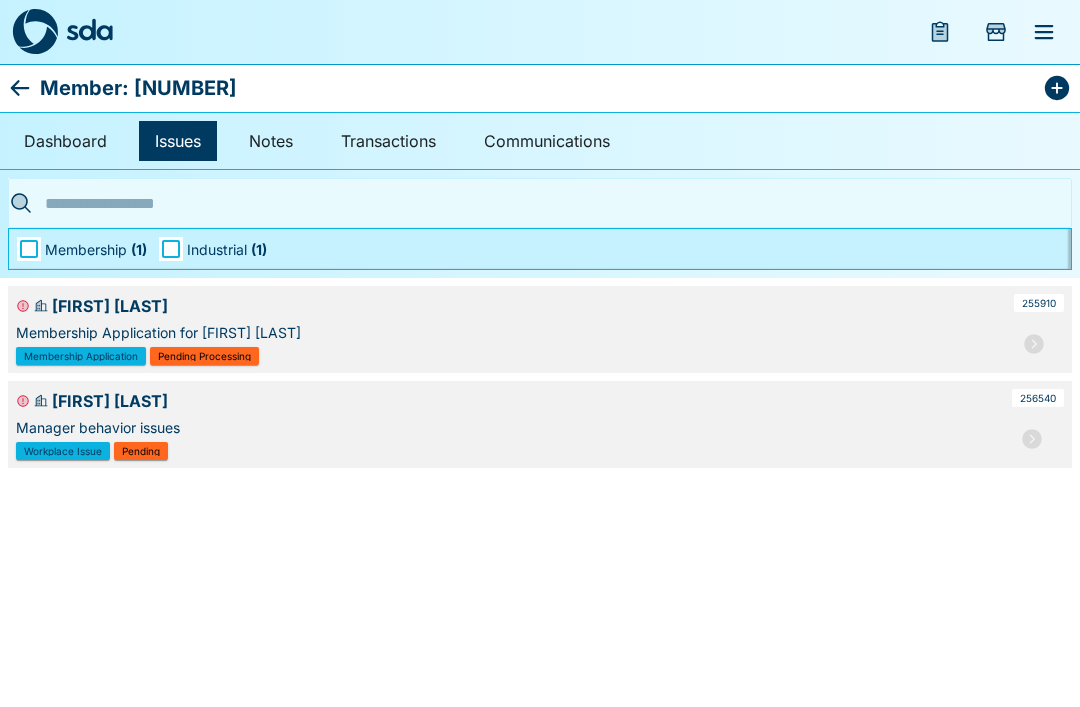 click 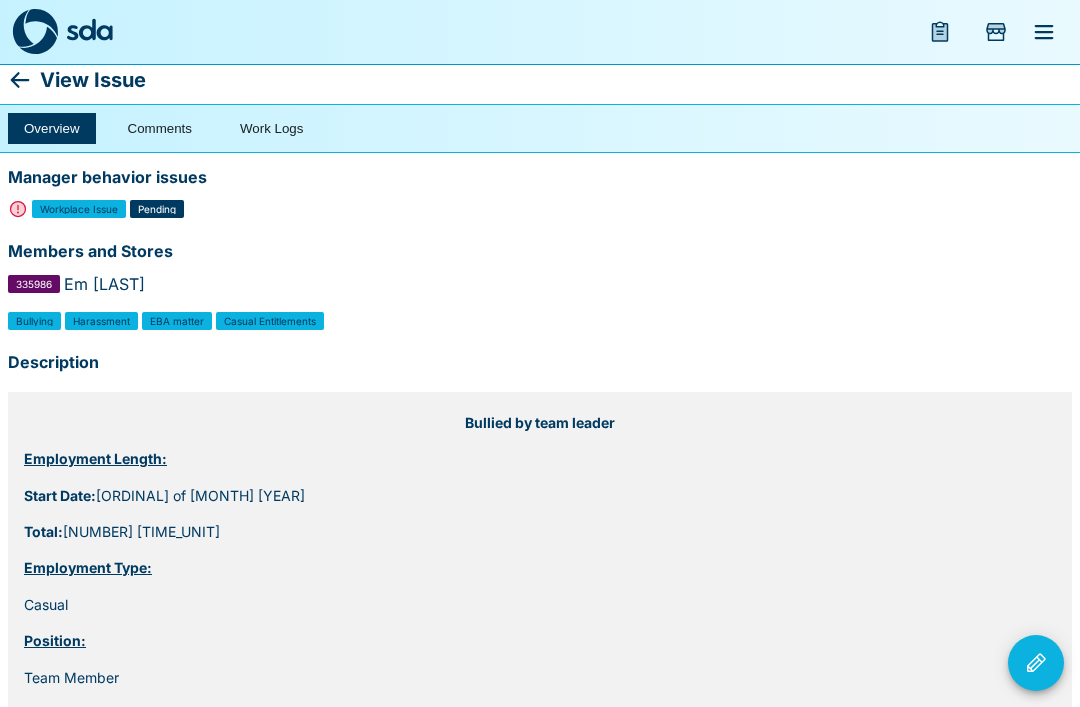 scroll, scrollTop: 0, scrollLeft: 0, axis: both 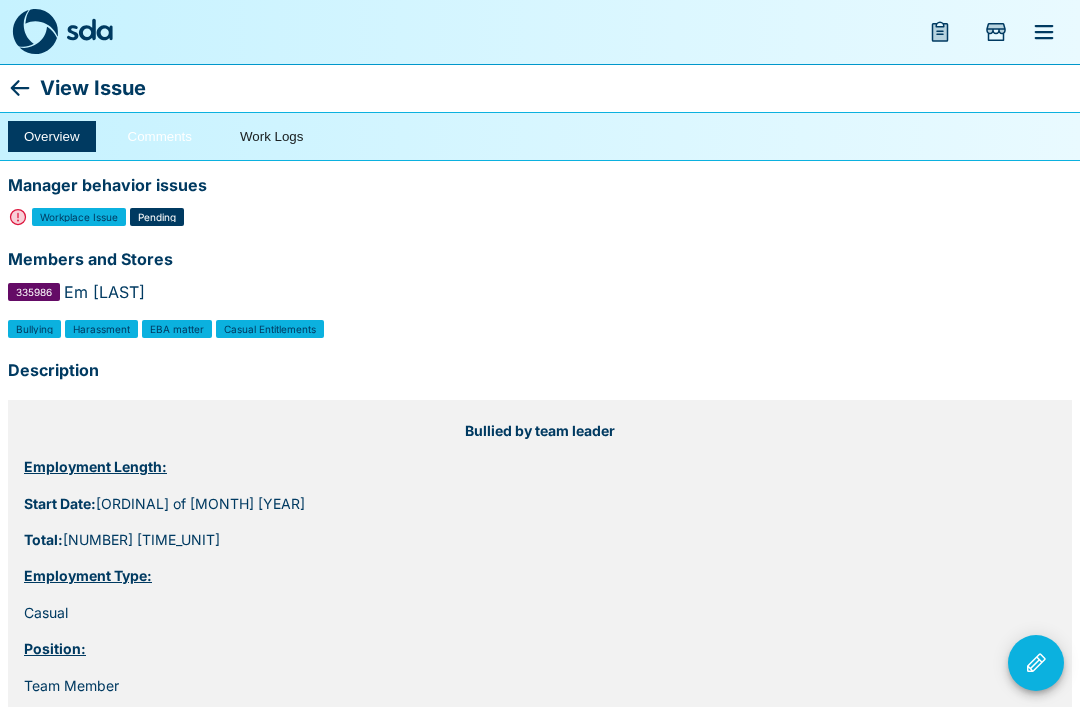 click on "Comments" at bounding box center [160, 136] 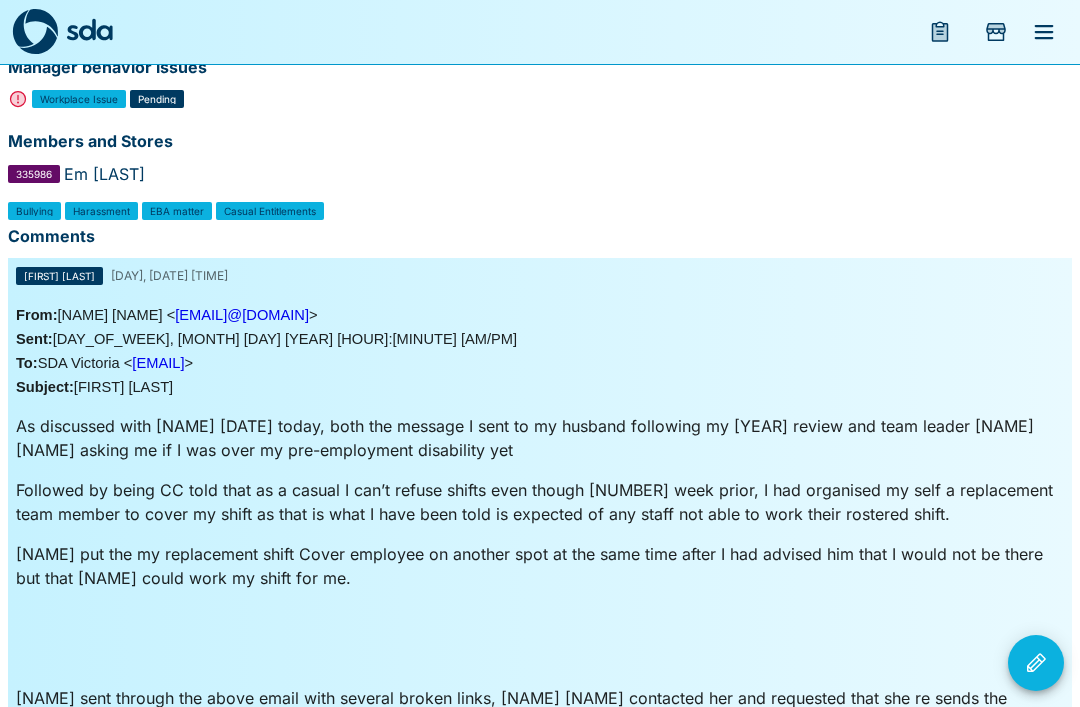 scroll, scrollTop: 0, scrollLeft: 0, axis: both 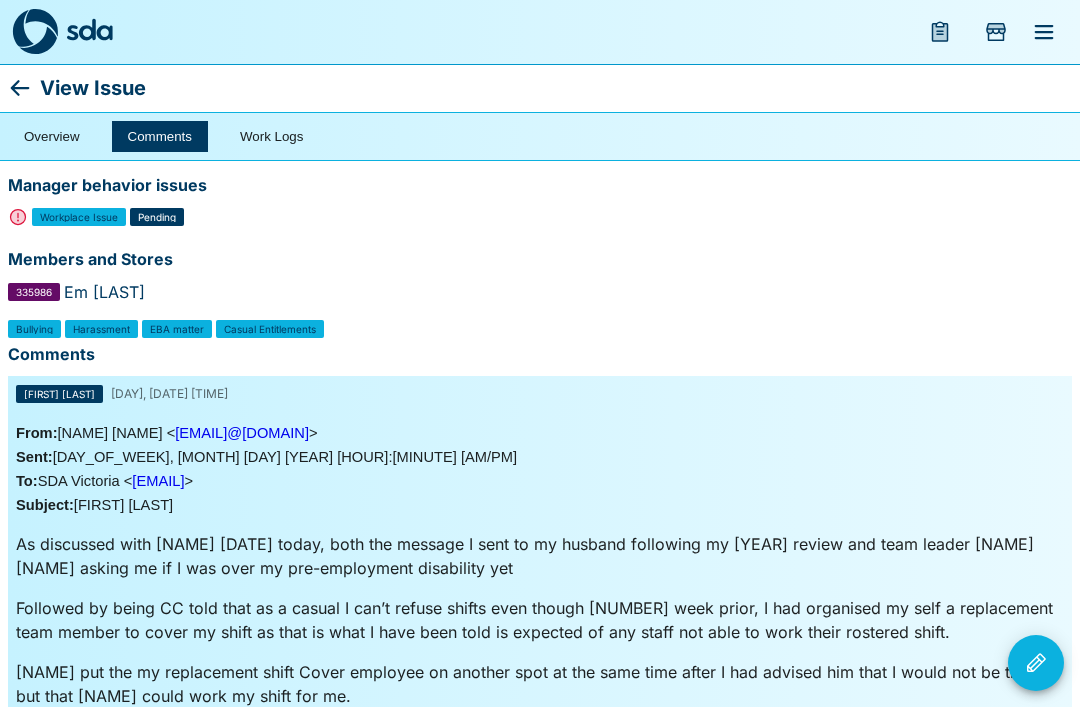 click at bounding box center (35, 32) 